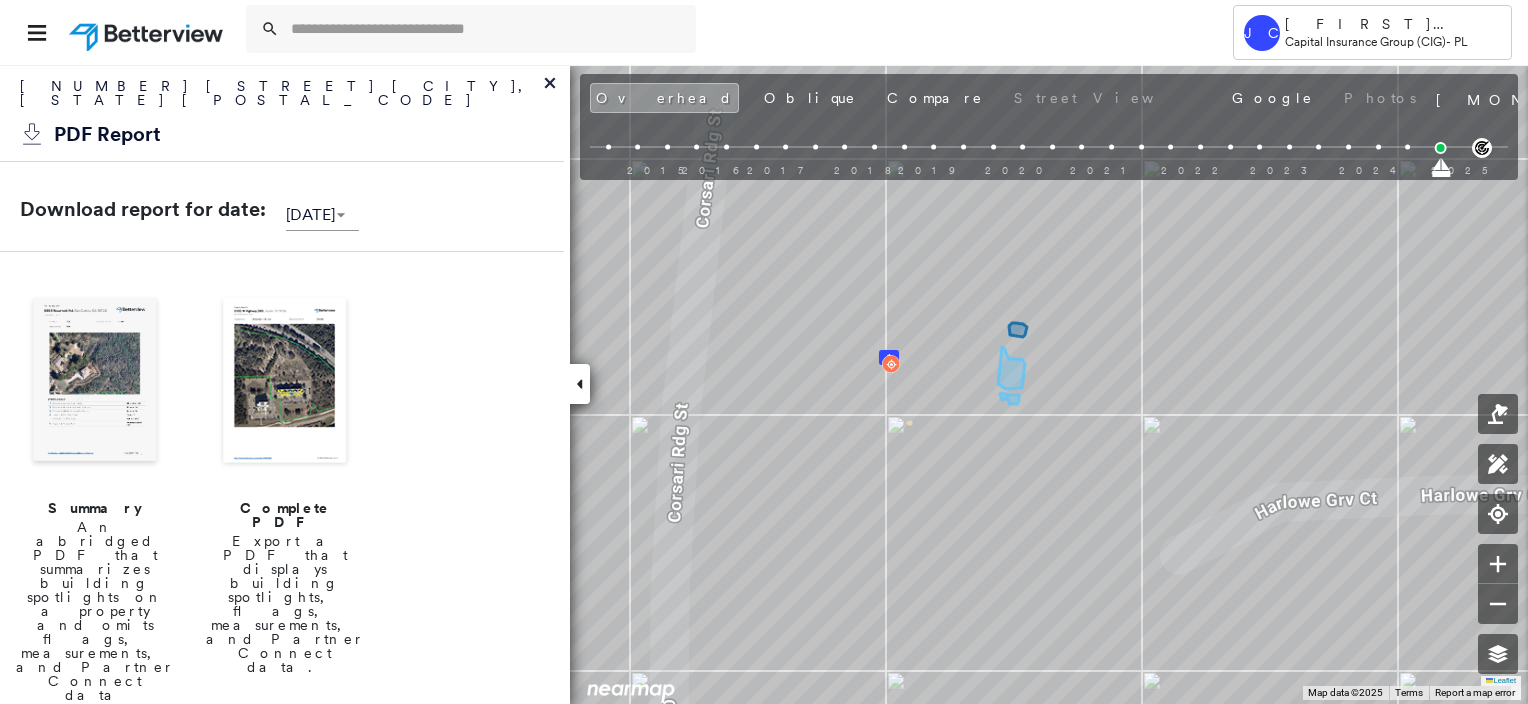 scroll, scrollTop: 0, scrollLeft: 0, axis: both 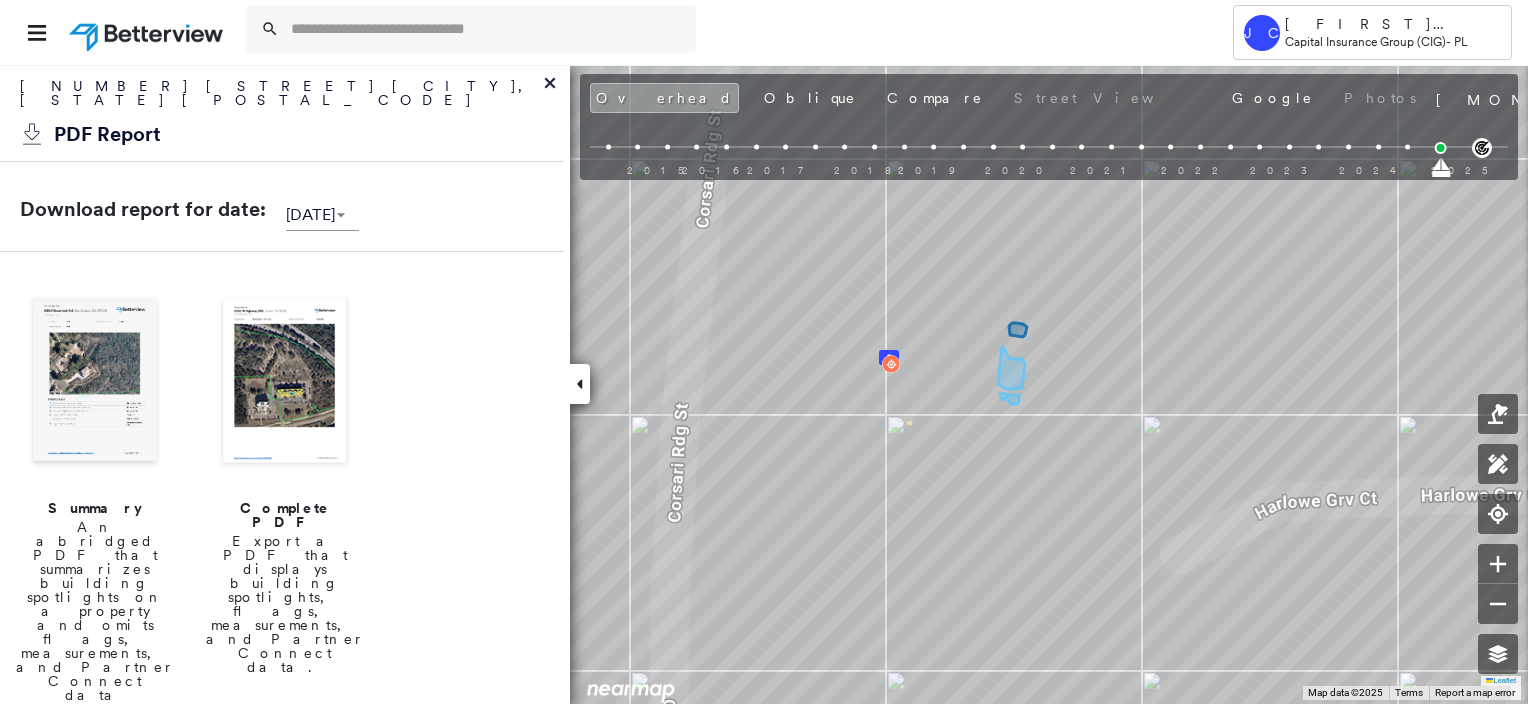 click at bounding box center [148, 32] 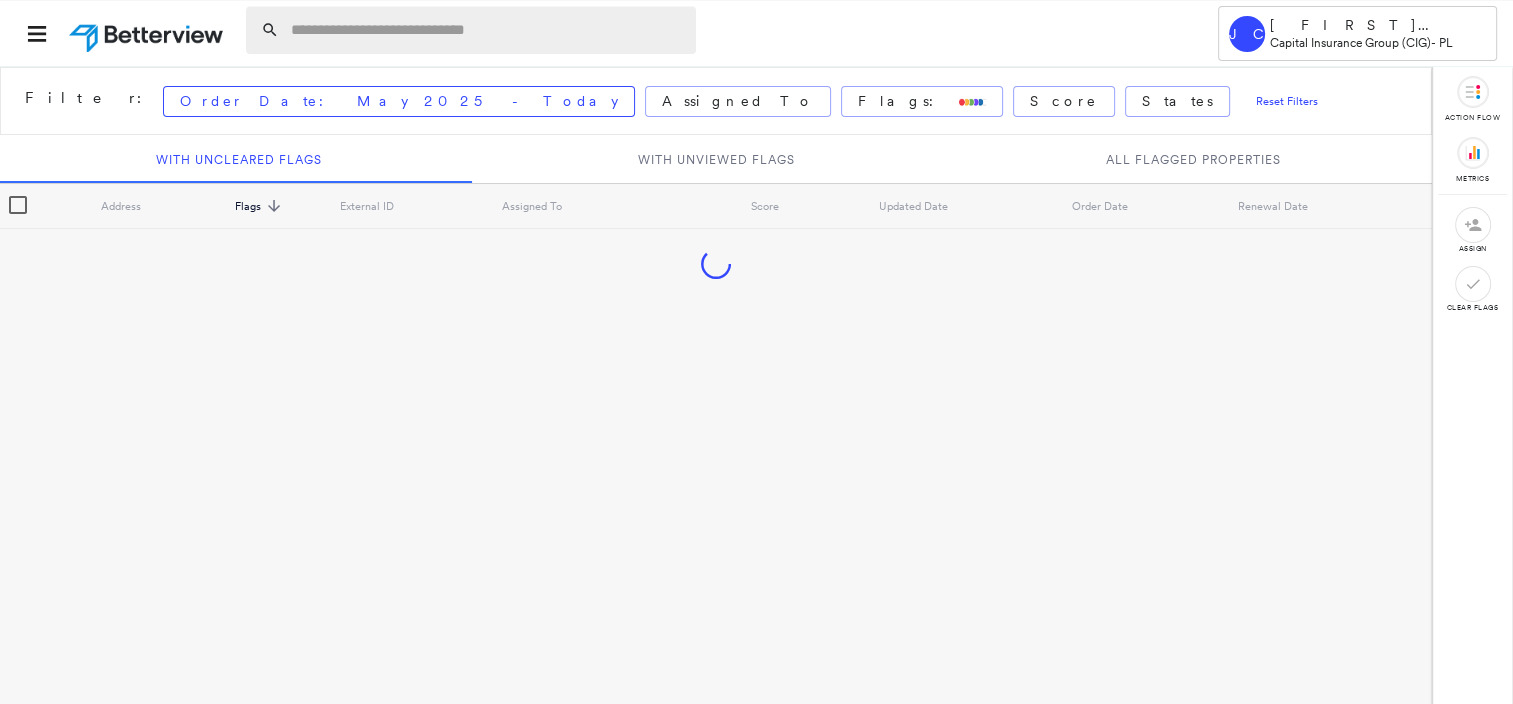 click at bounding box center [487, 30] 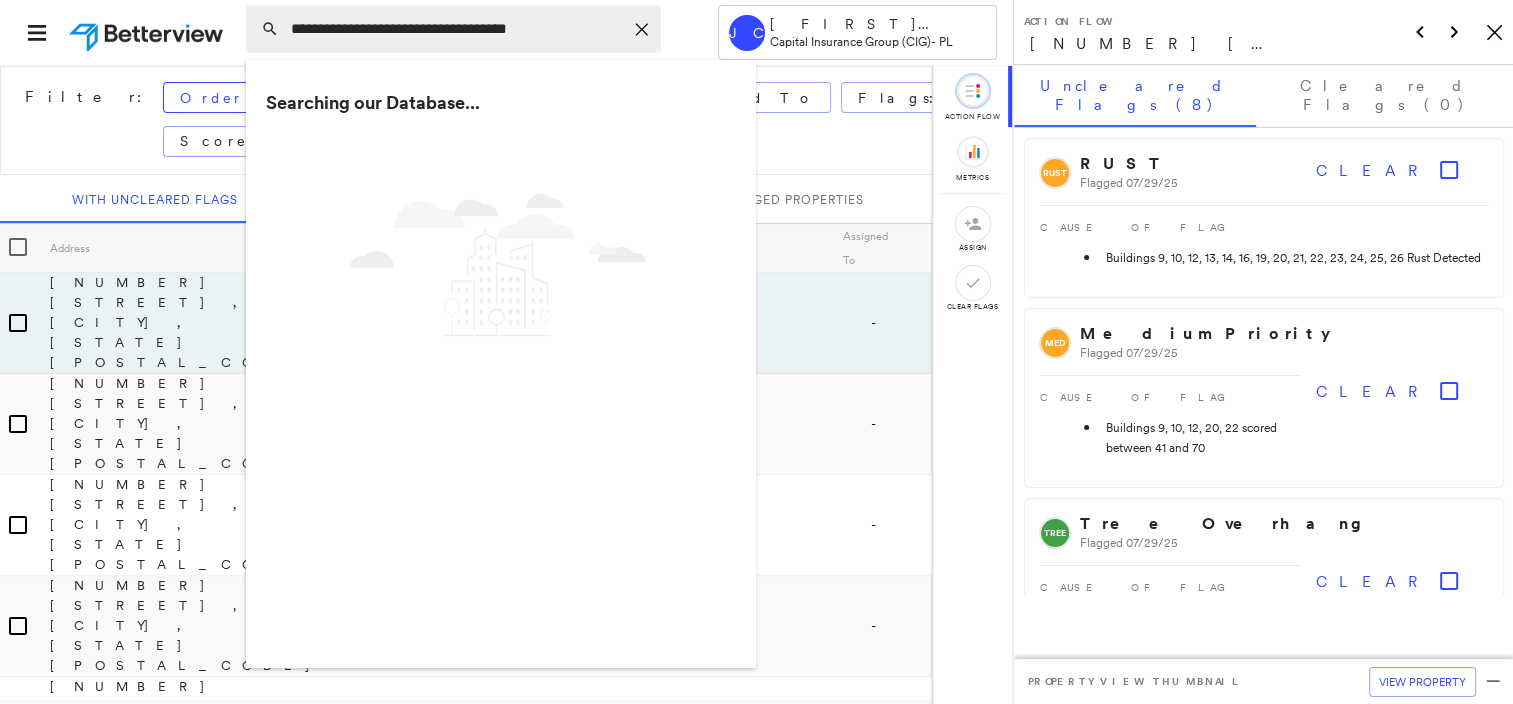 type on "**********" 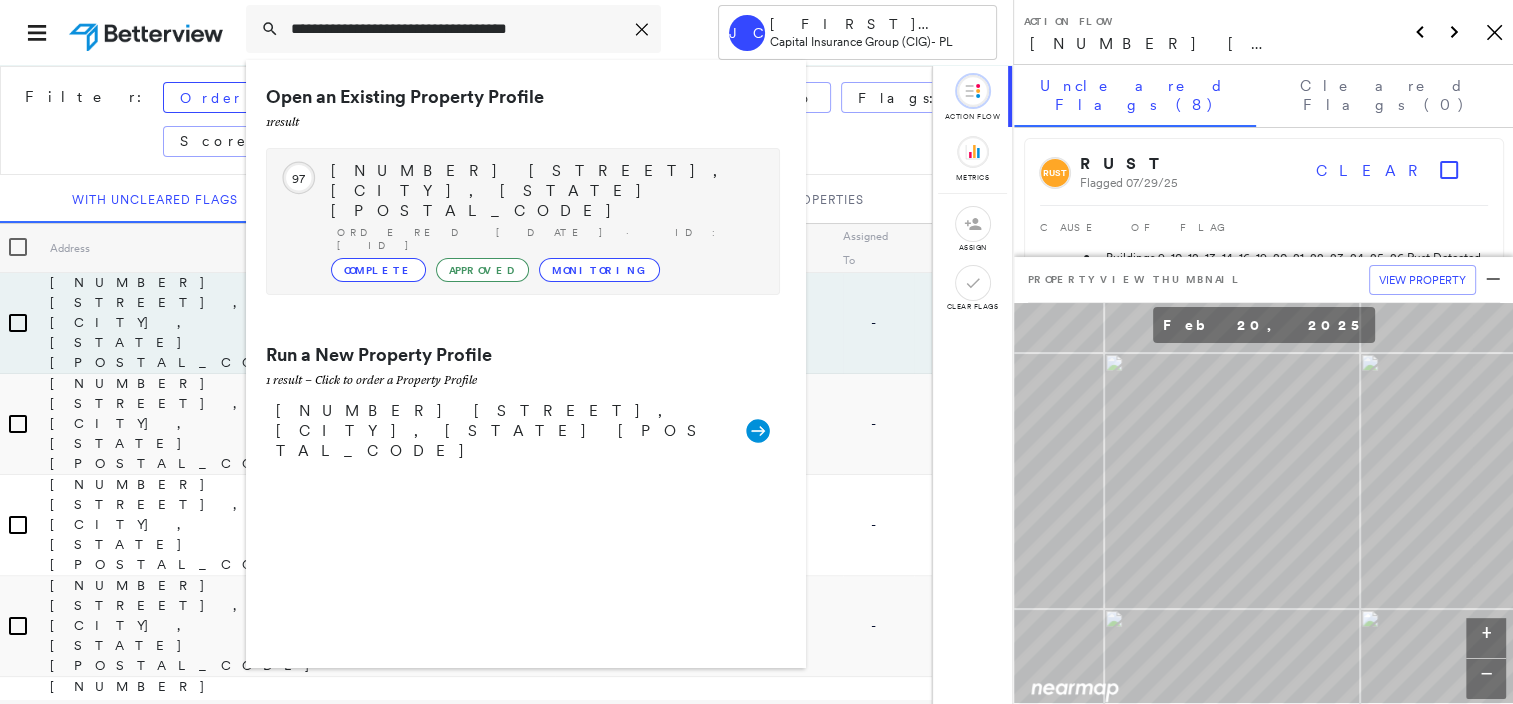 click on "[NUMBER] [STREET], [CITY], [STATE] [POSTAL_CODE]" at bounding box center (545, 191) 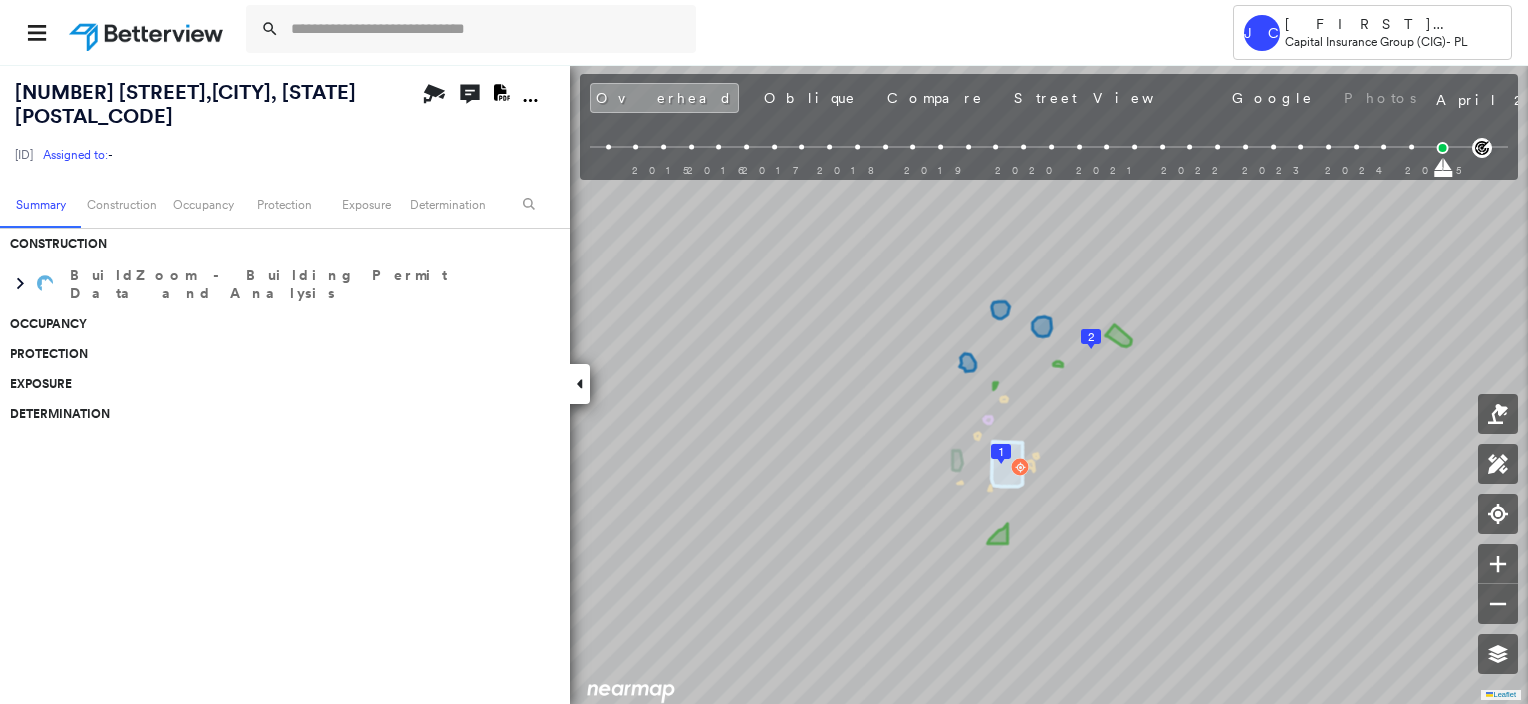 scroll, scrollTop: 0, scrollLeft: 0, axis: both 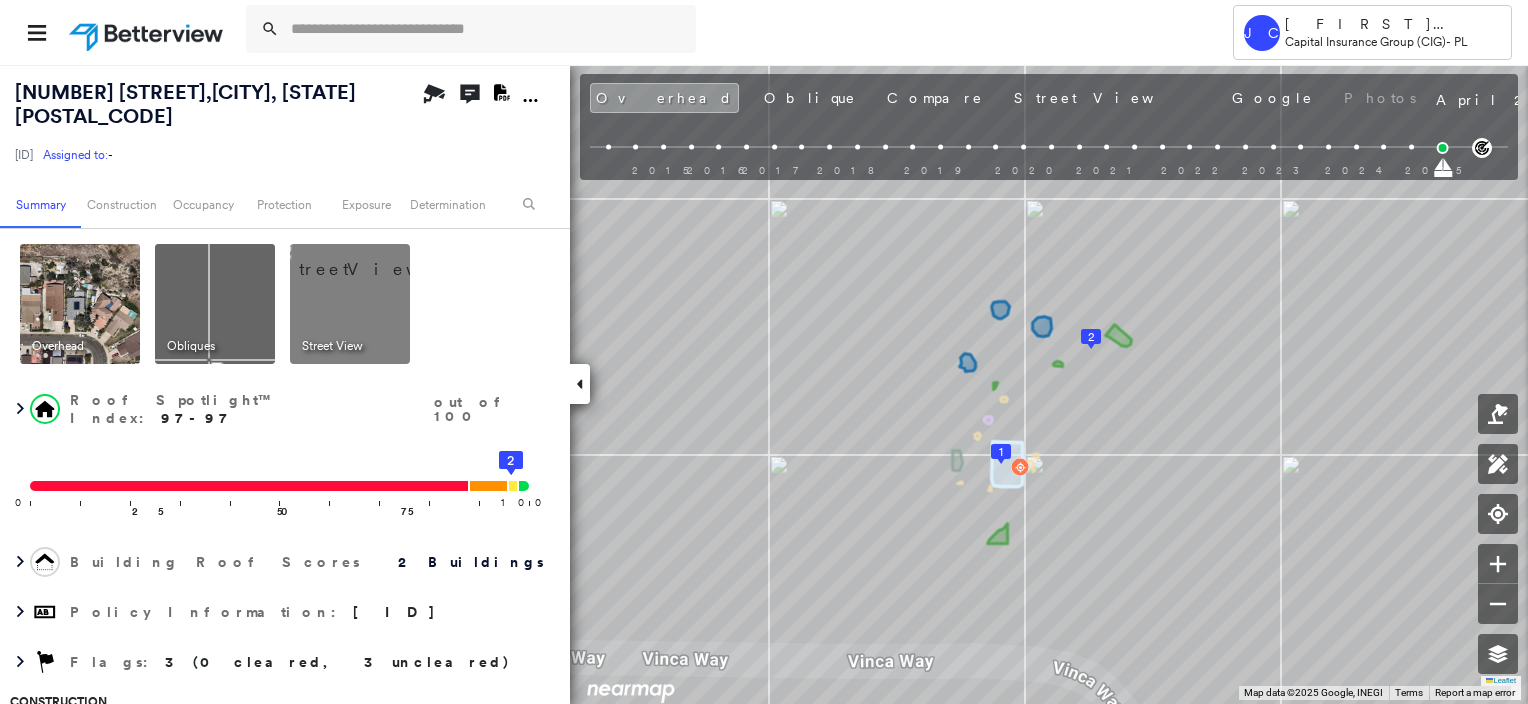 click 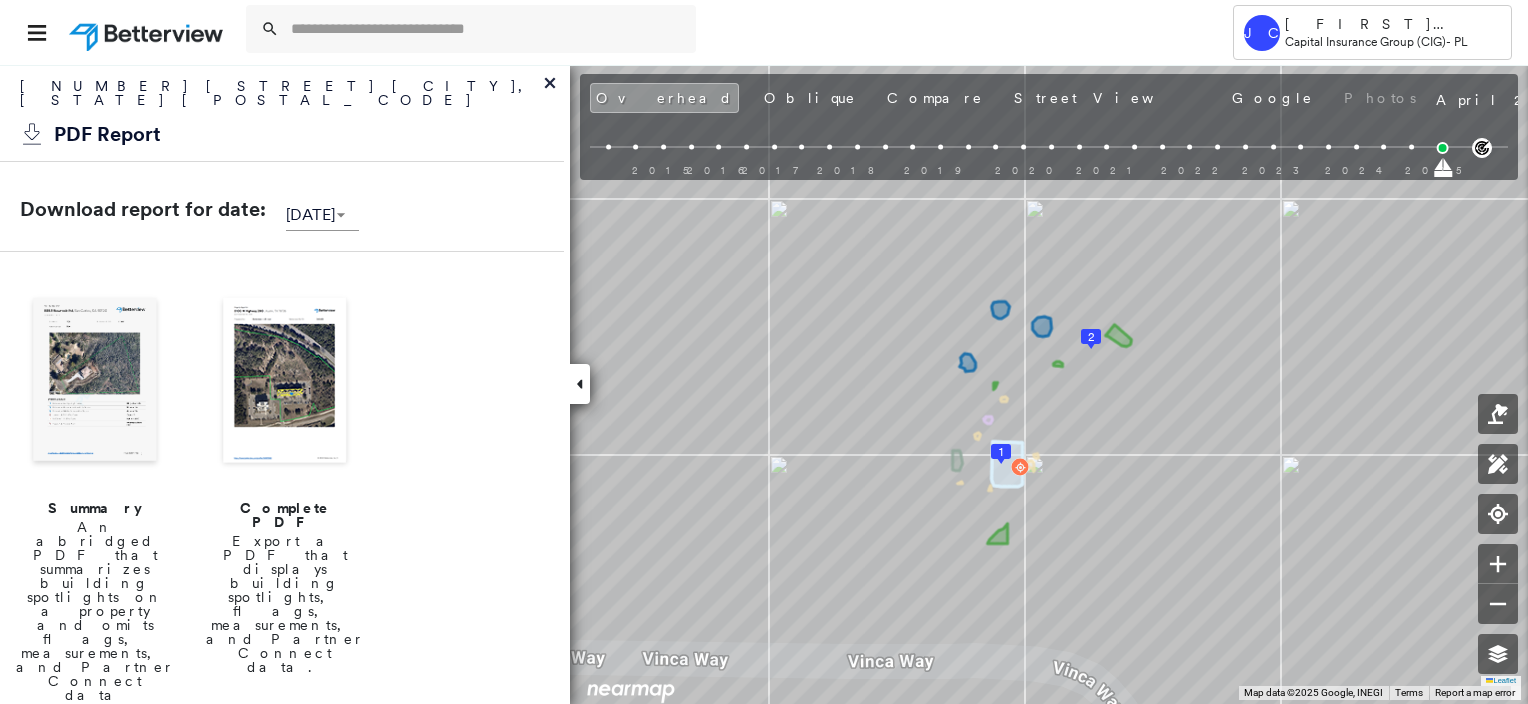 click at bounding box center [285, 382] 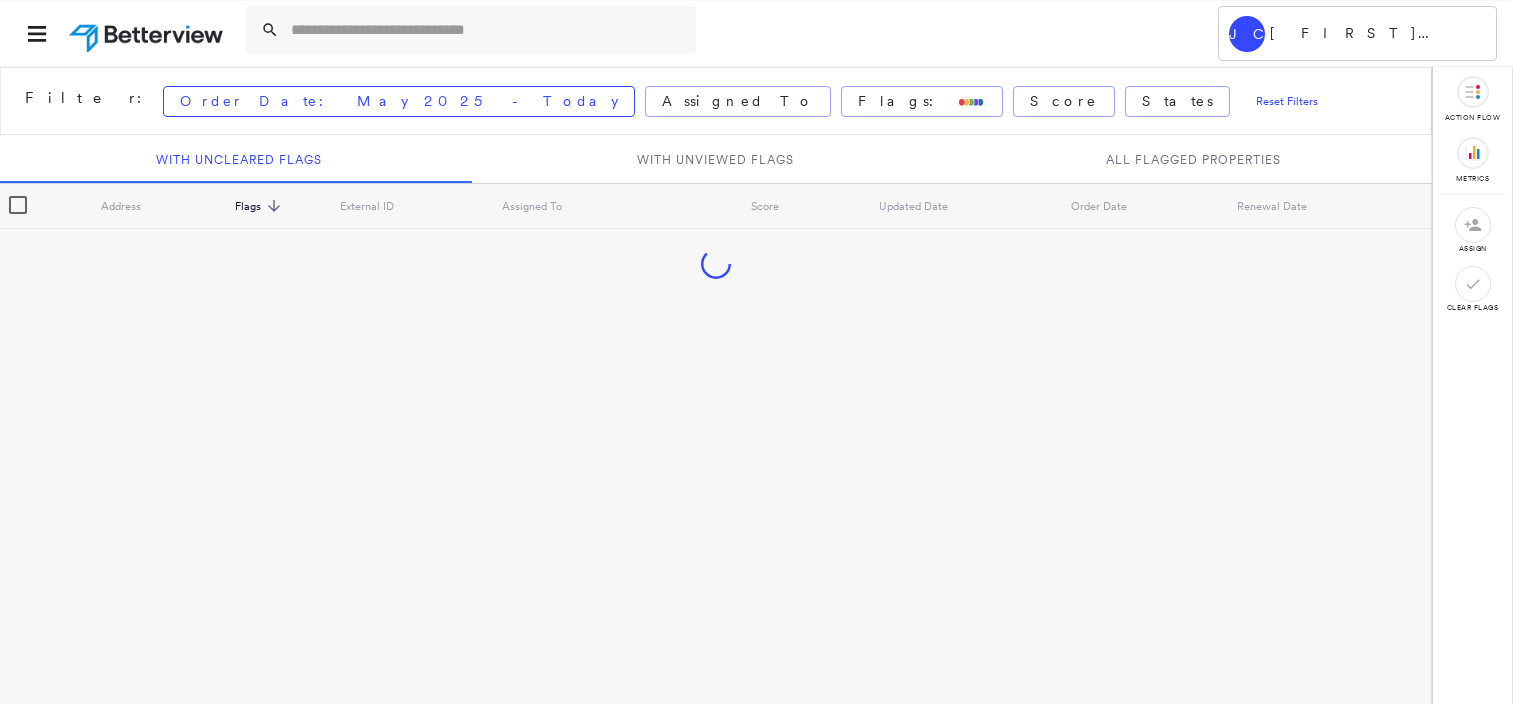 scroll, scrollTop: 0, scrollLeft: 0, axis: both 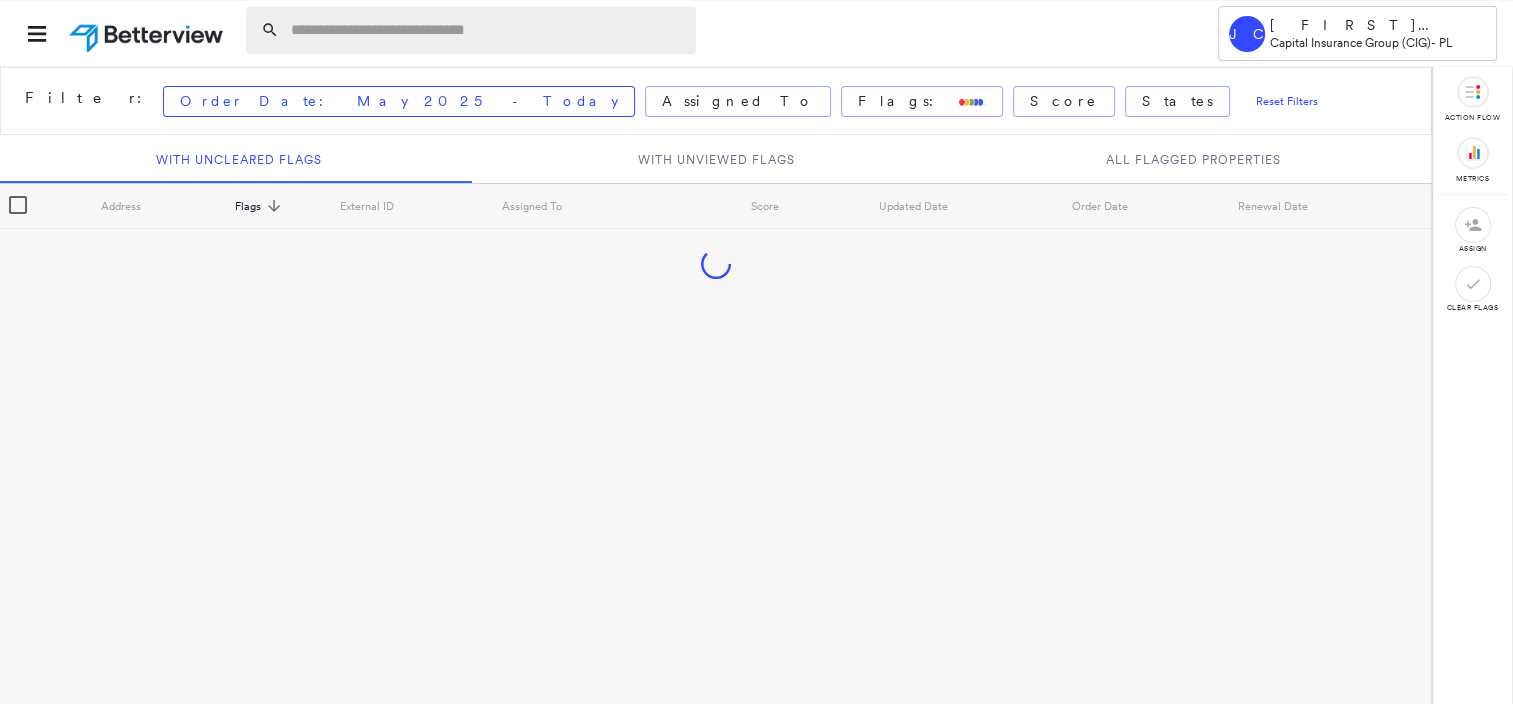 click at bounding box center (487, 30) 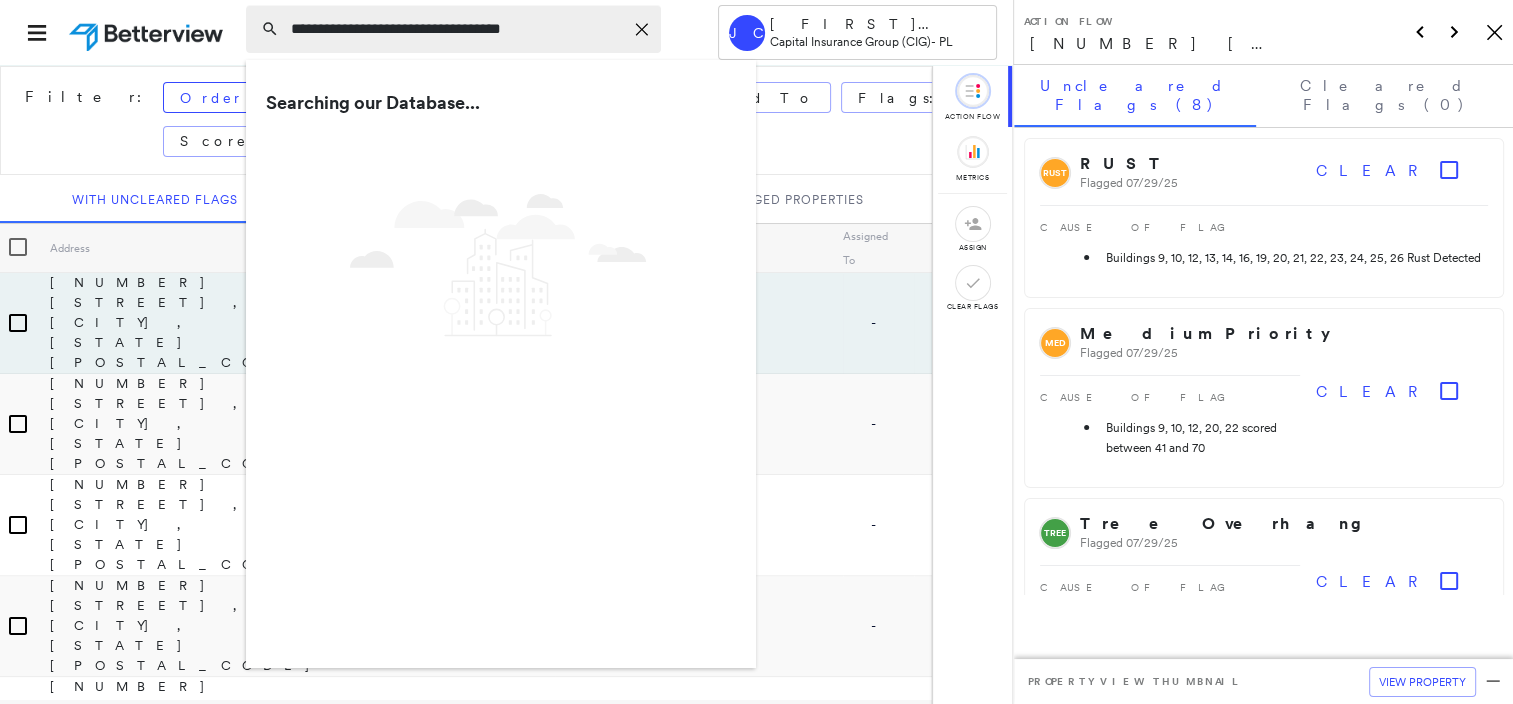 type on "**********" 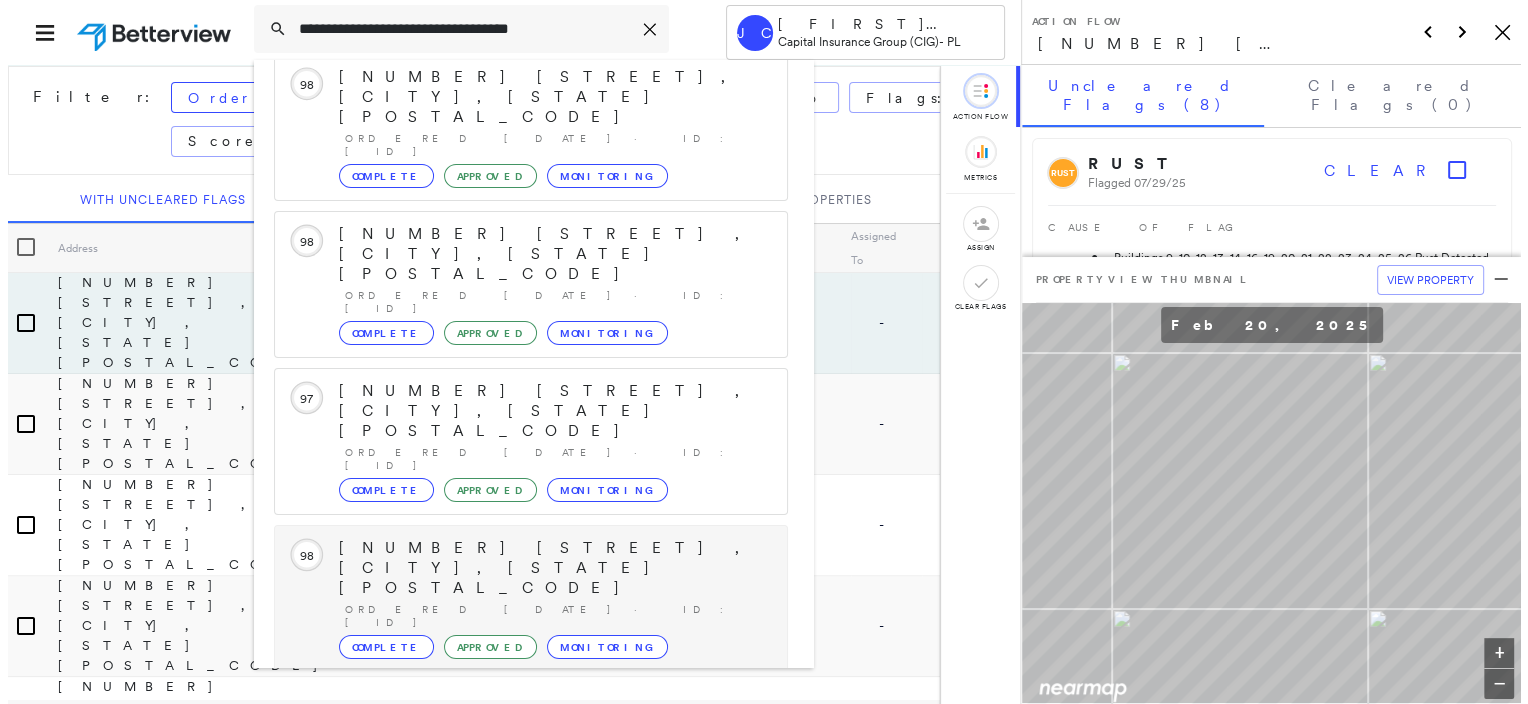 scroll, scrollTop: 0, scrollLeft: 0, axis: both 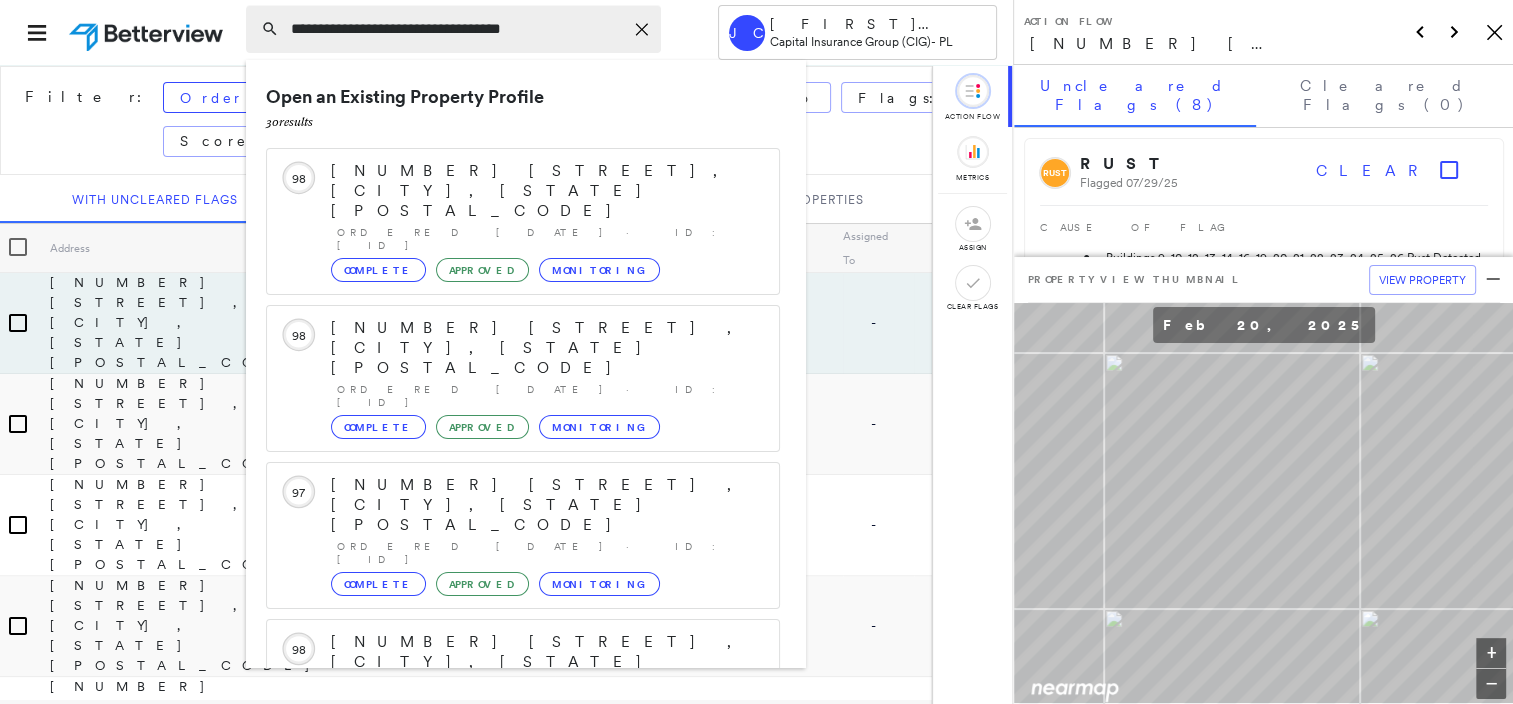 click on "Icon_Closemodal" 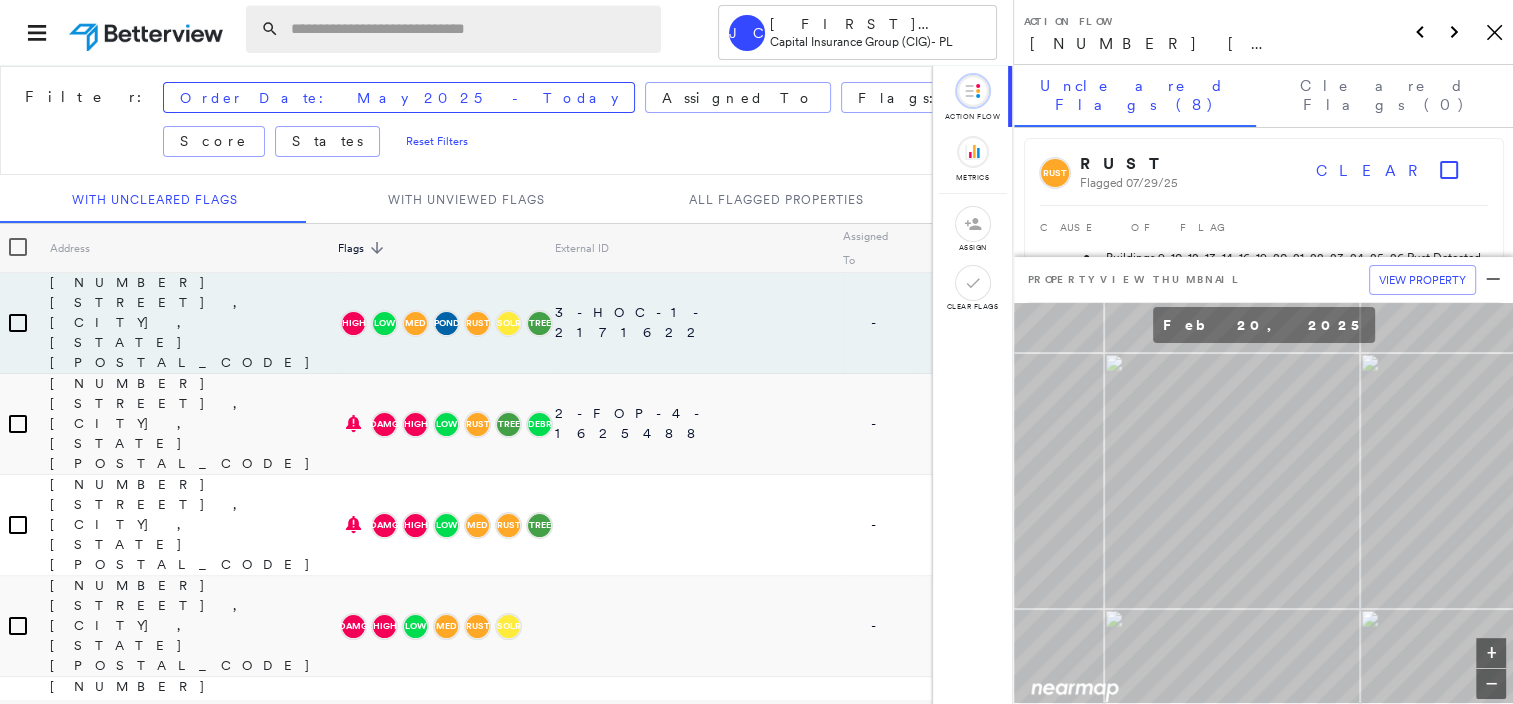 click at bounding box center [470, 29] 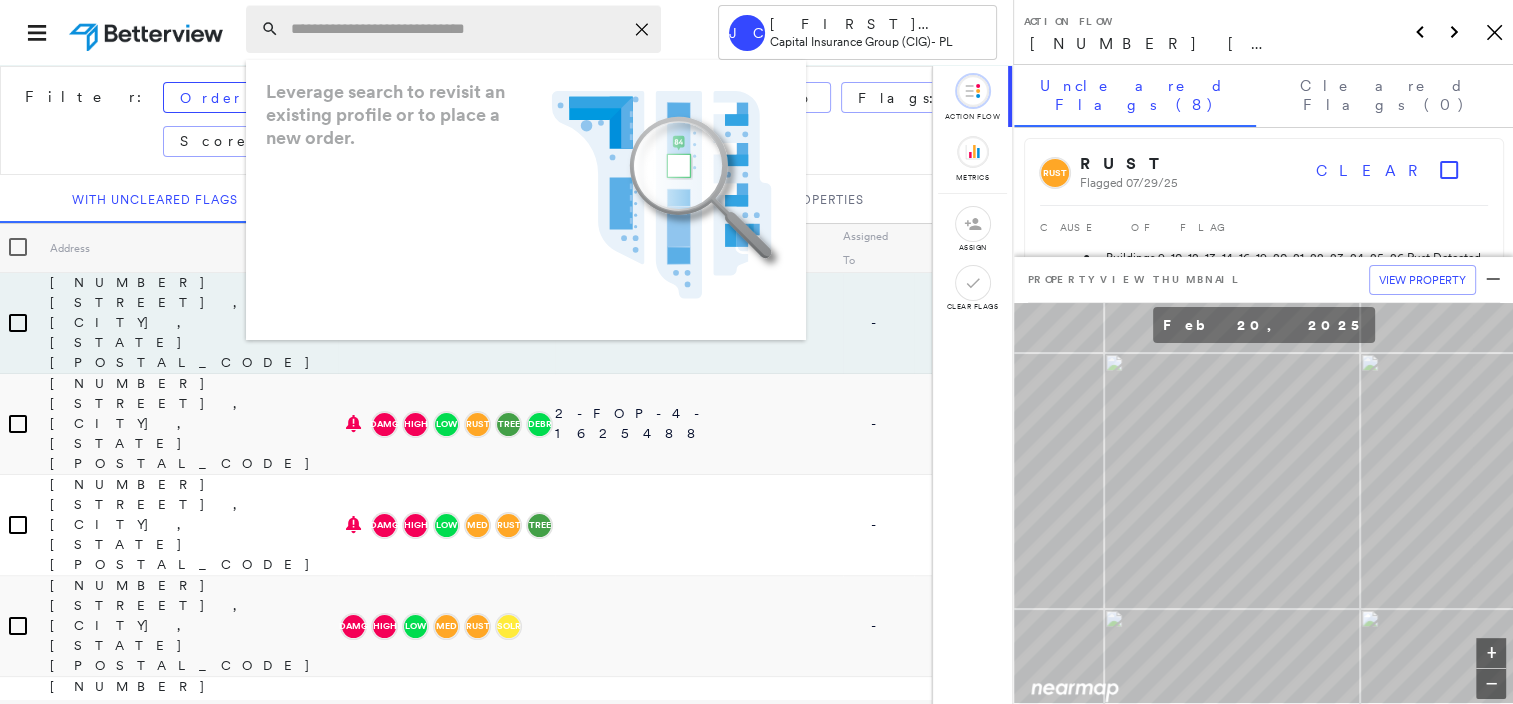 paste on "**********" 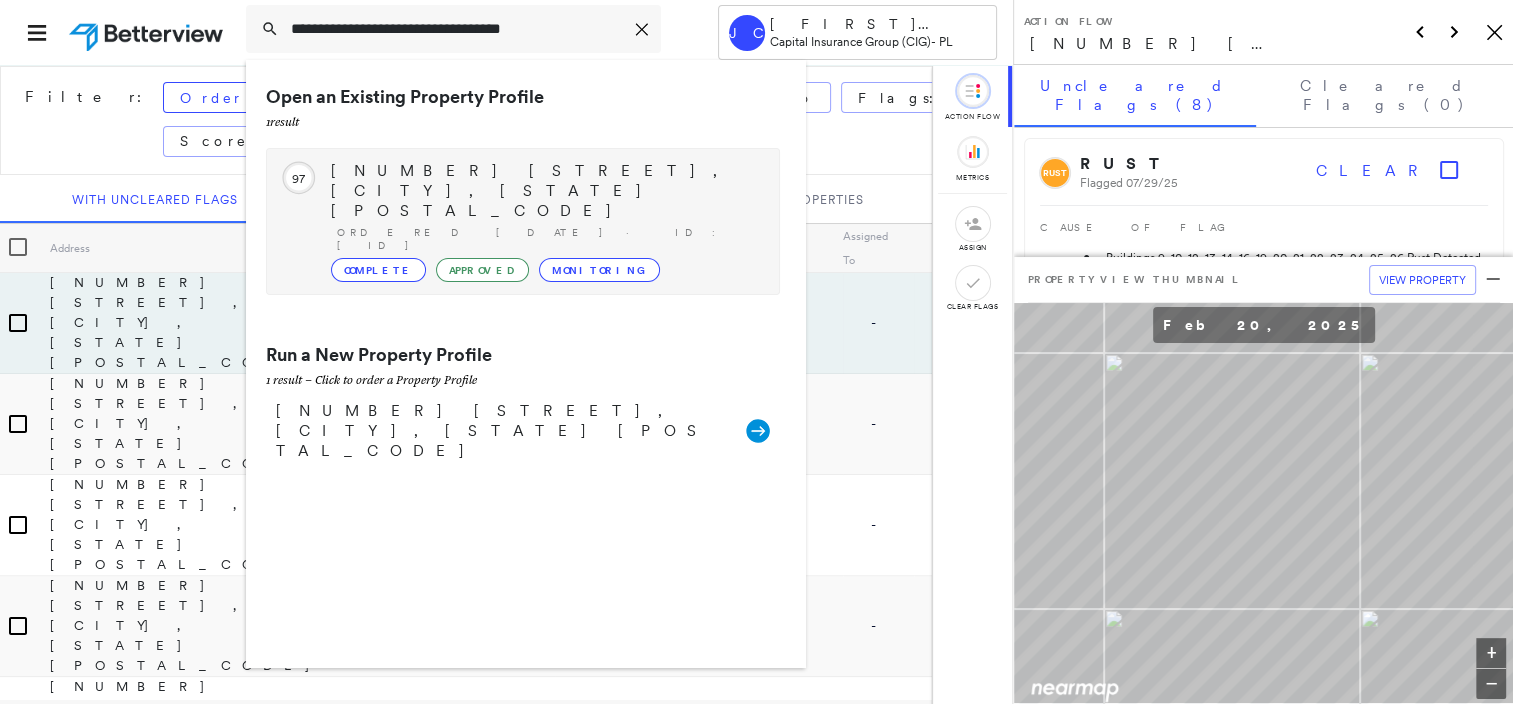 type on "**********" 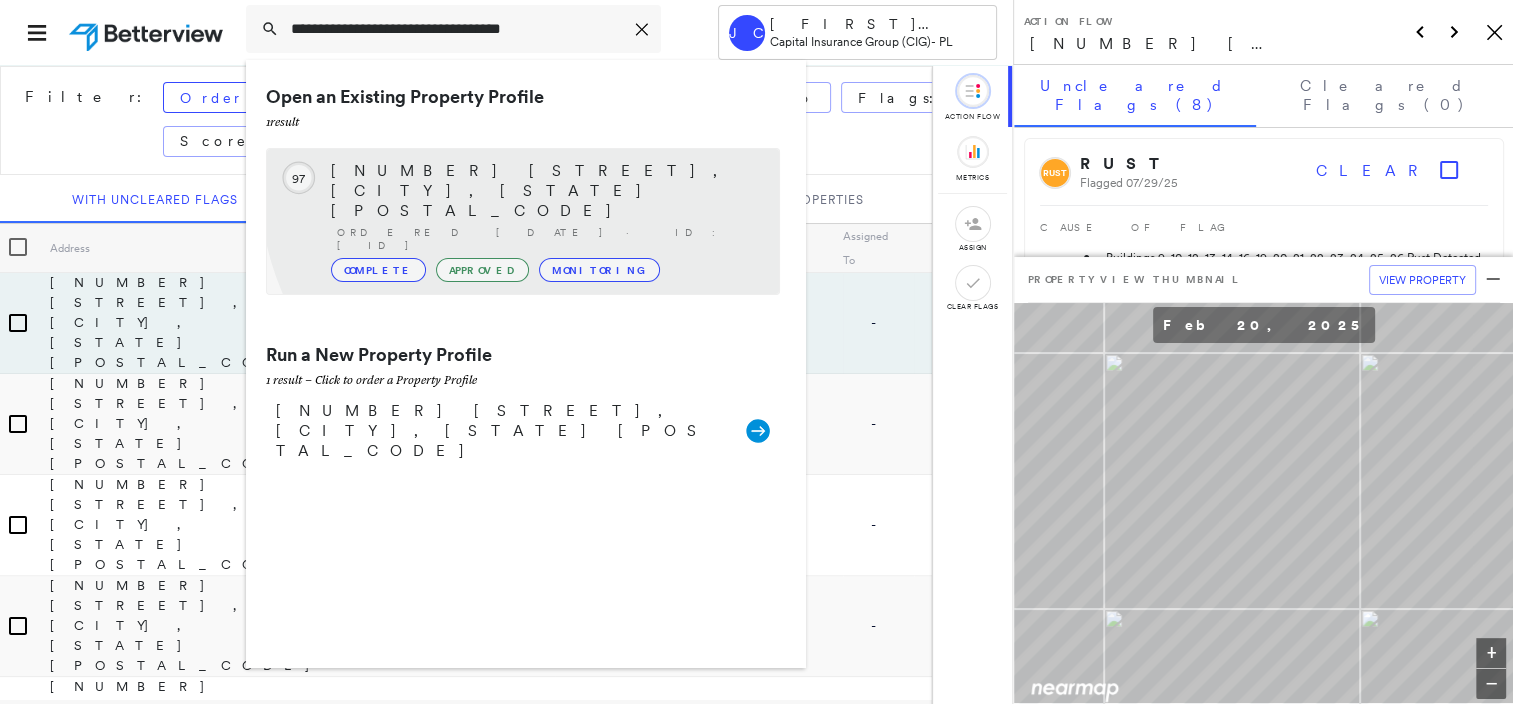 click on "[NUMBER] [STREET], [CITY], [STATE] [POSTAL_CODE]" at bounding box center (545, 191) 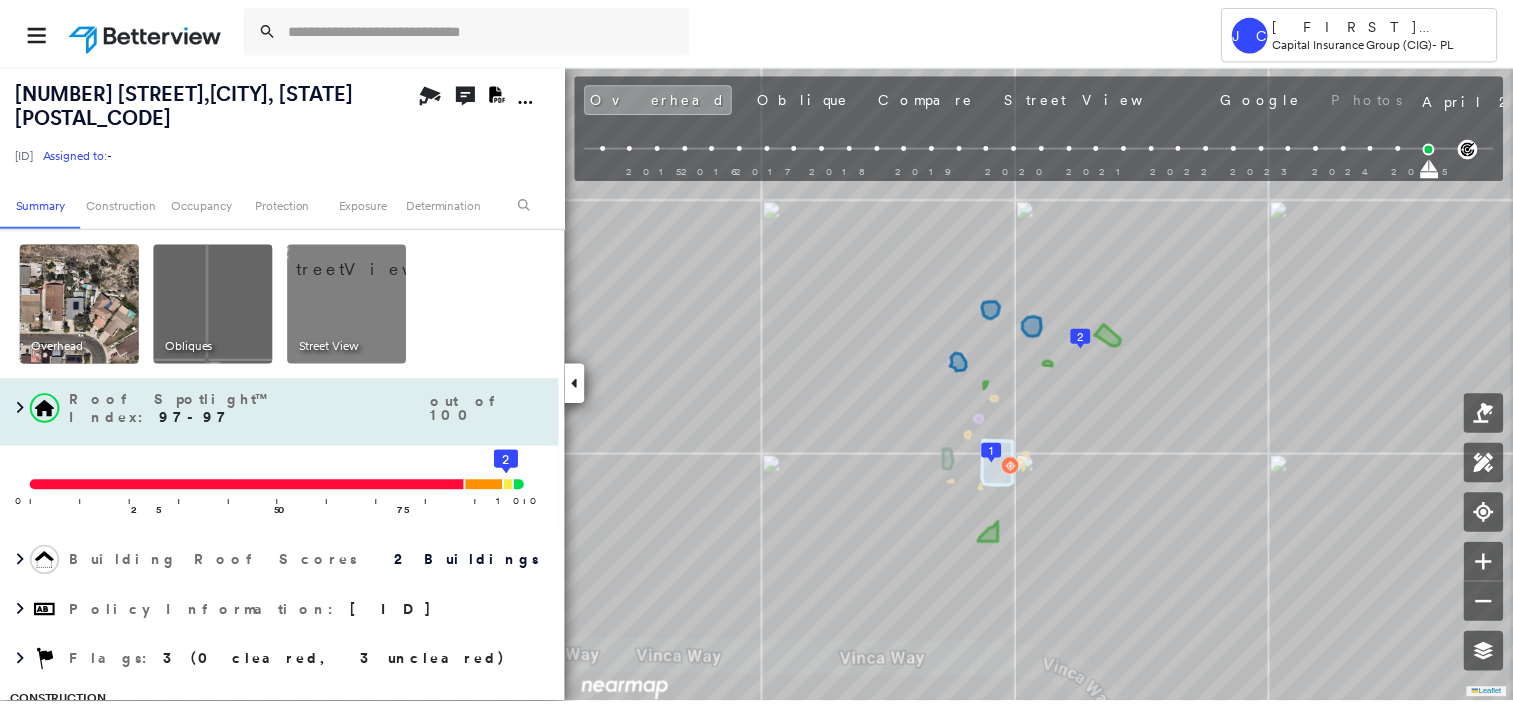 scroll, scrollTop: 0, scrollLeft: 0, axis: both 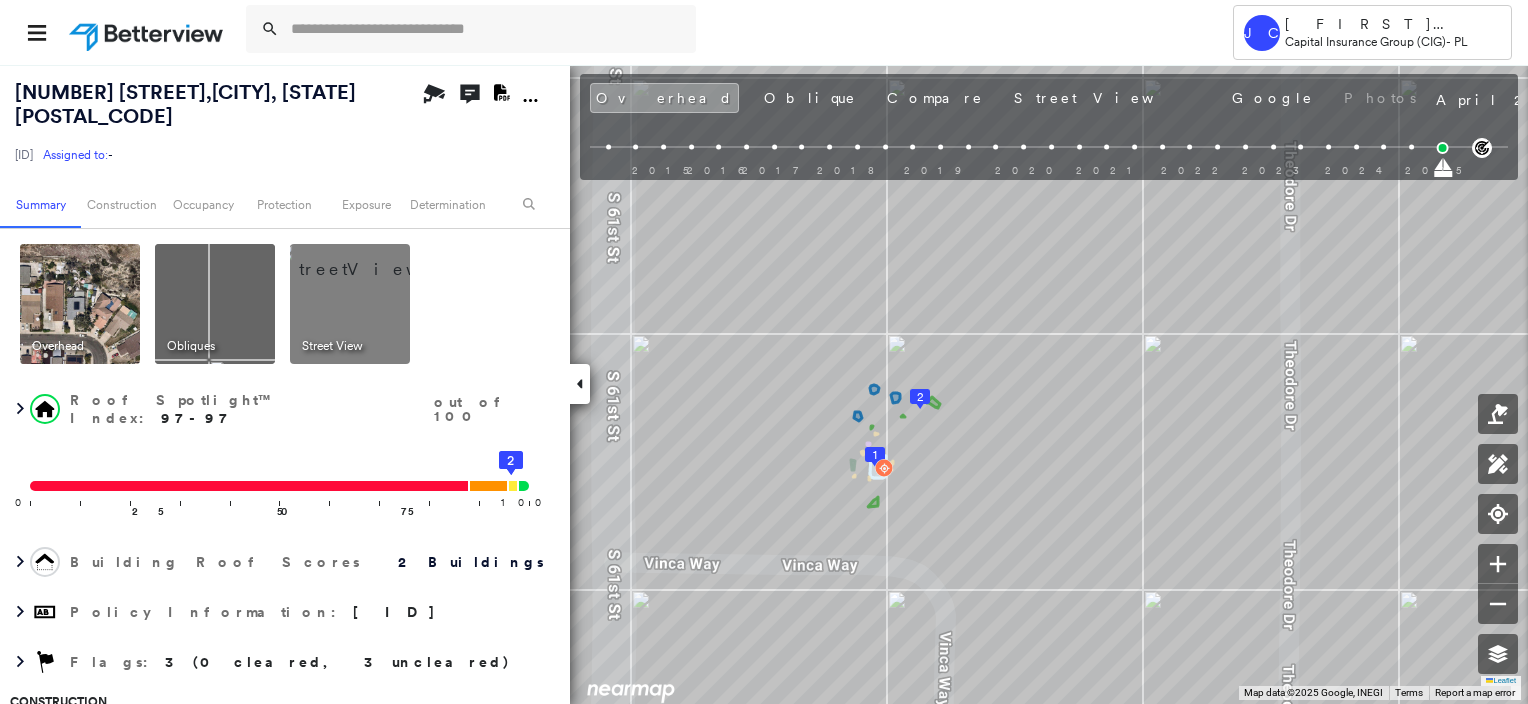 click on "Download PDF Report" 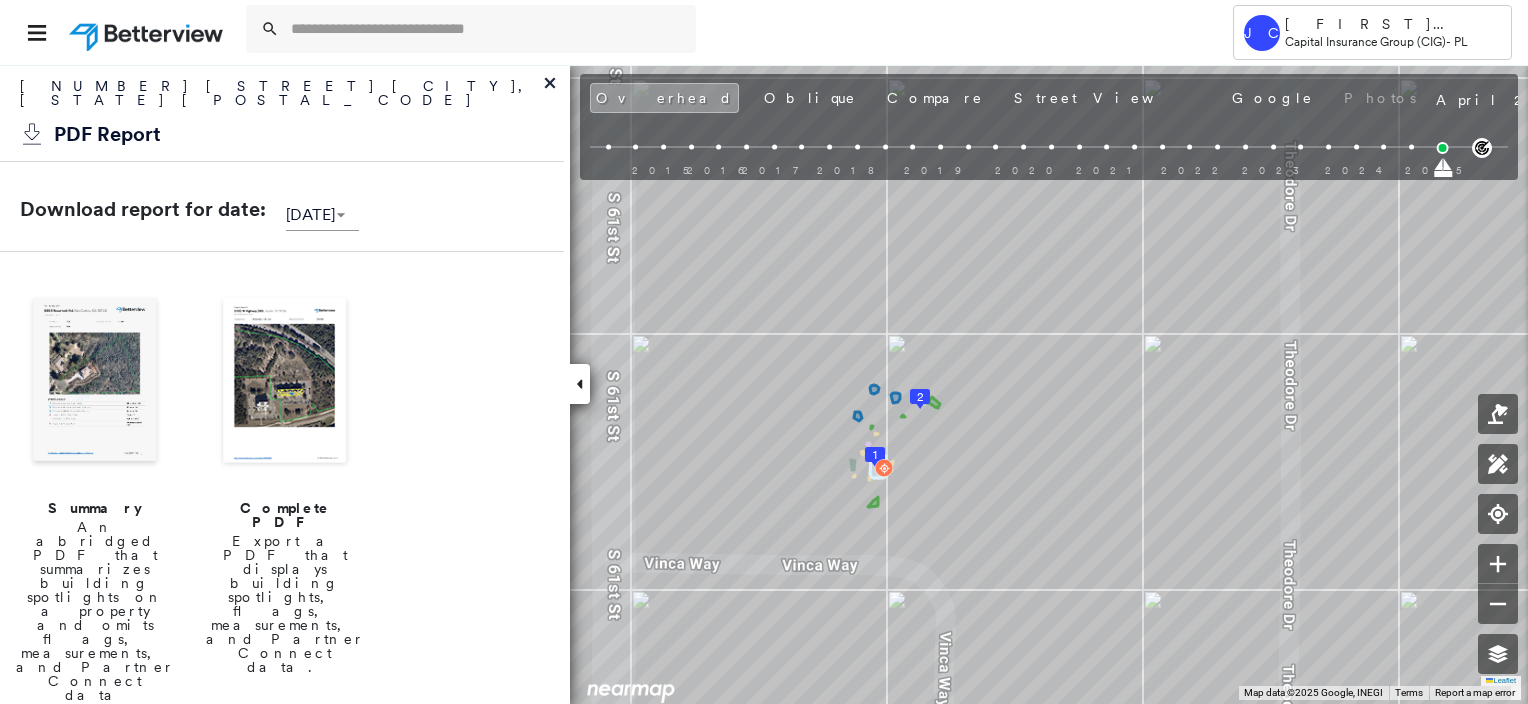 click at bounding box center [285, 382] 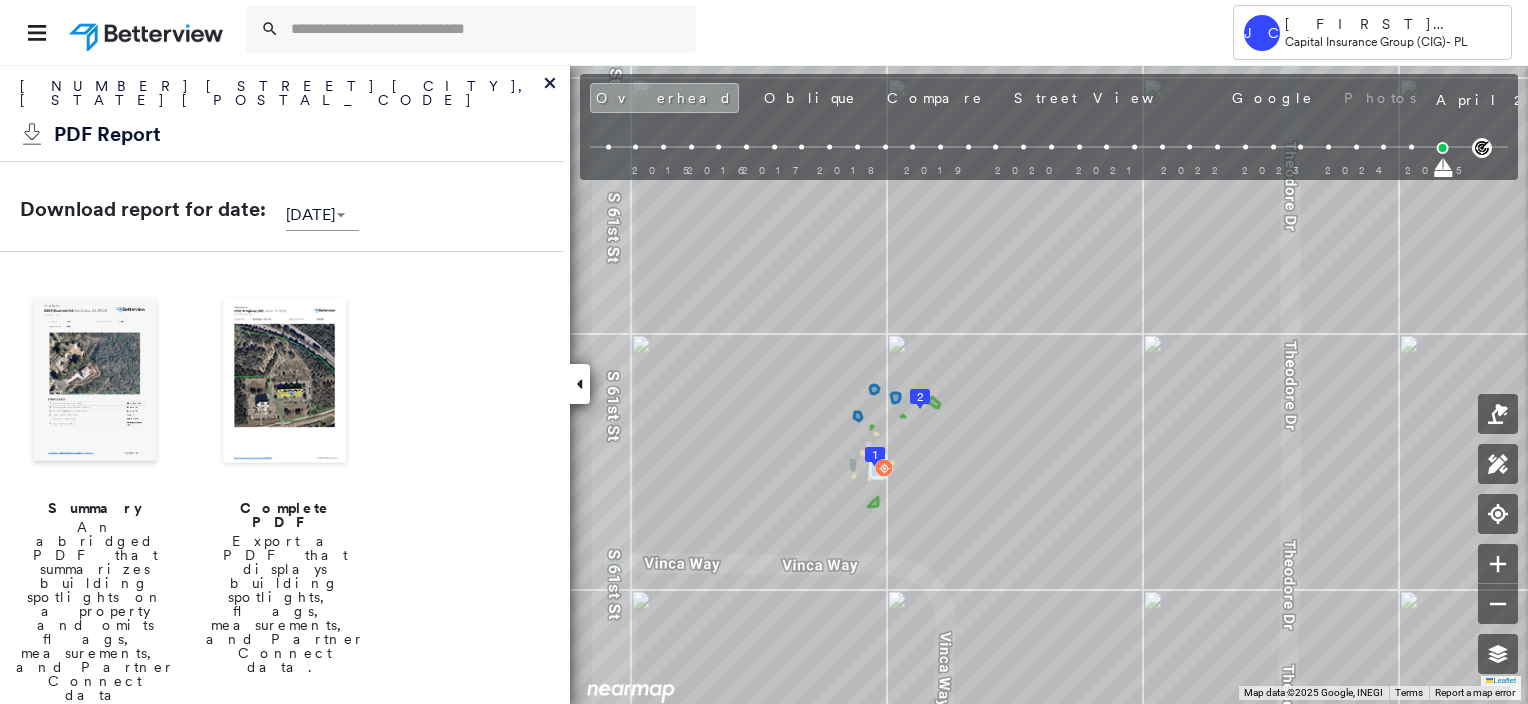 click at bounding box center (285, 382) 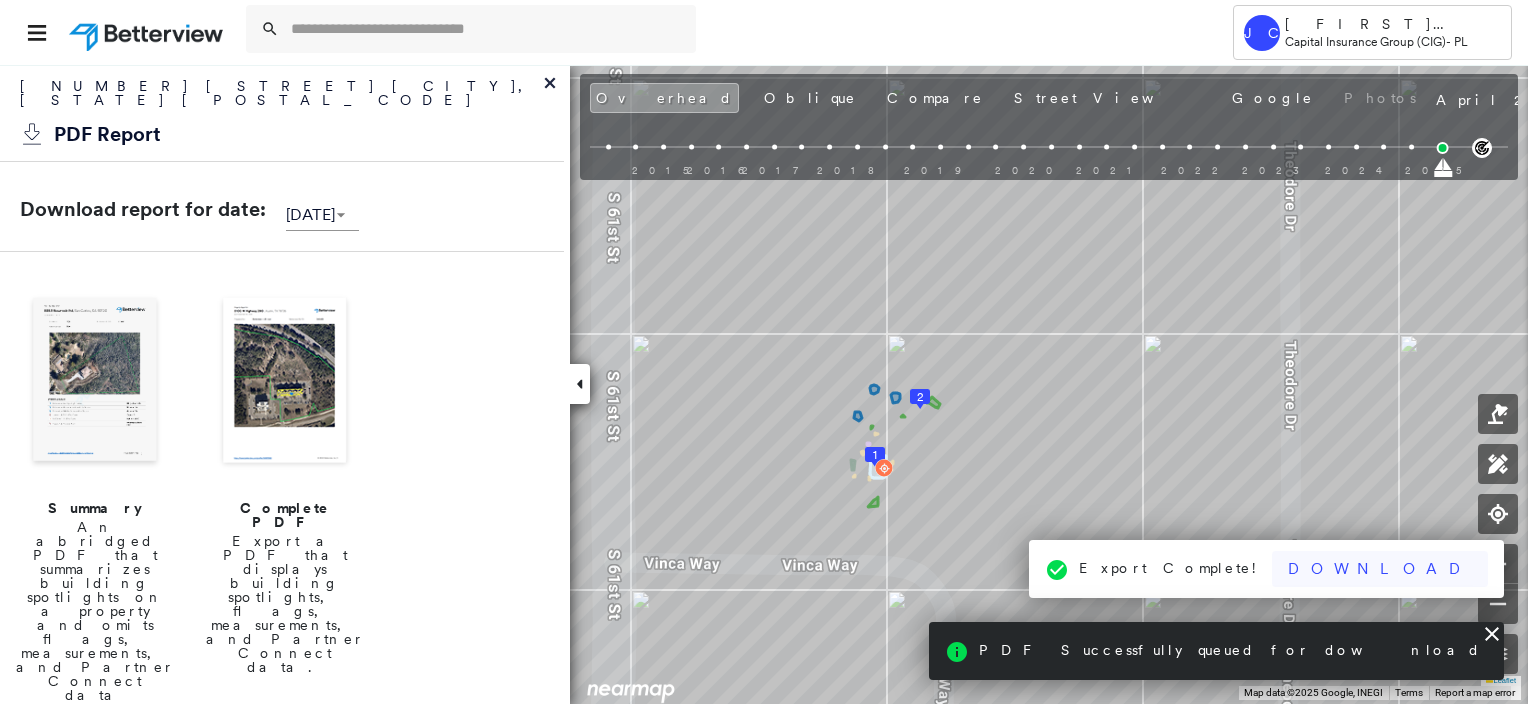click on "Download" at bounding box center (1380, 569) 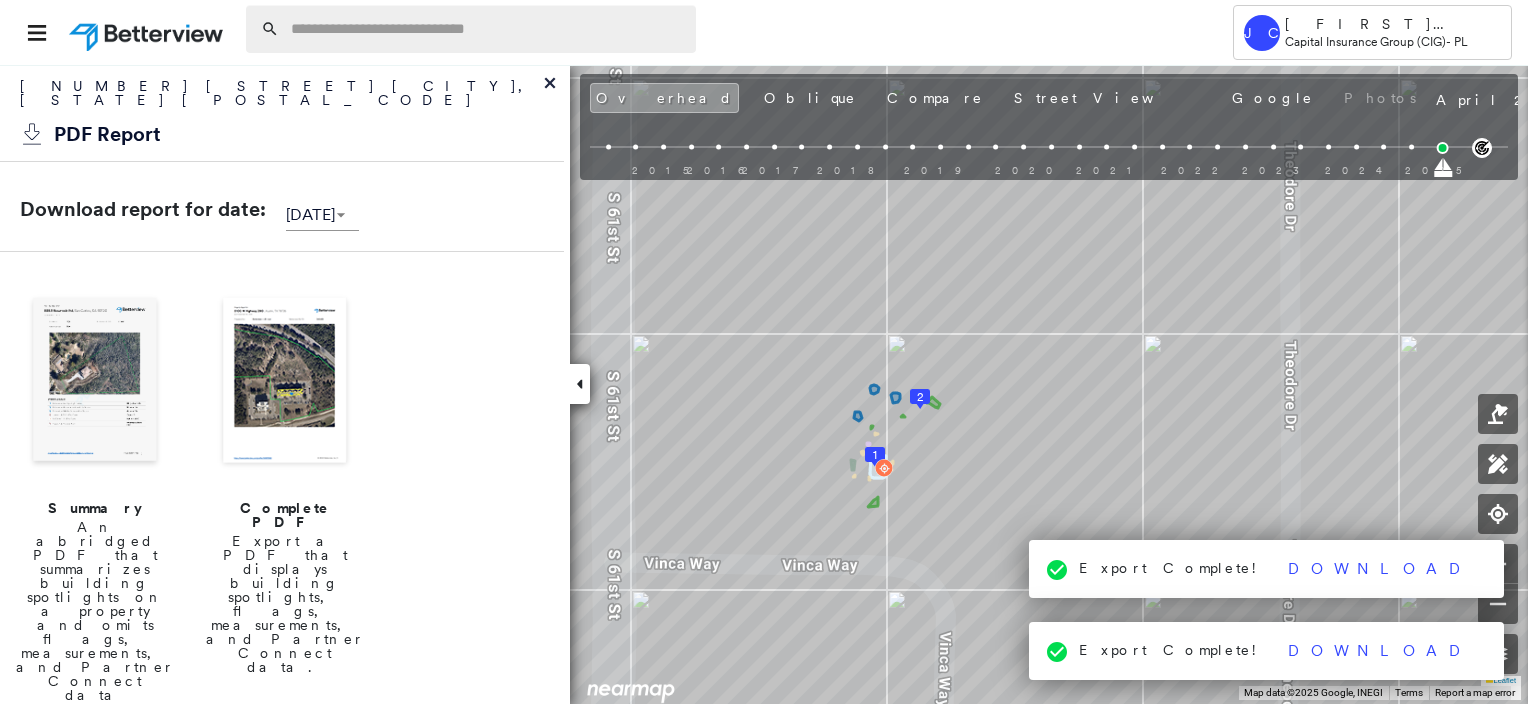 click at bounding box center (487, 29) 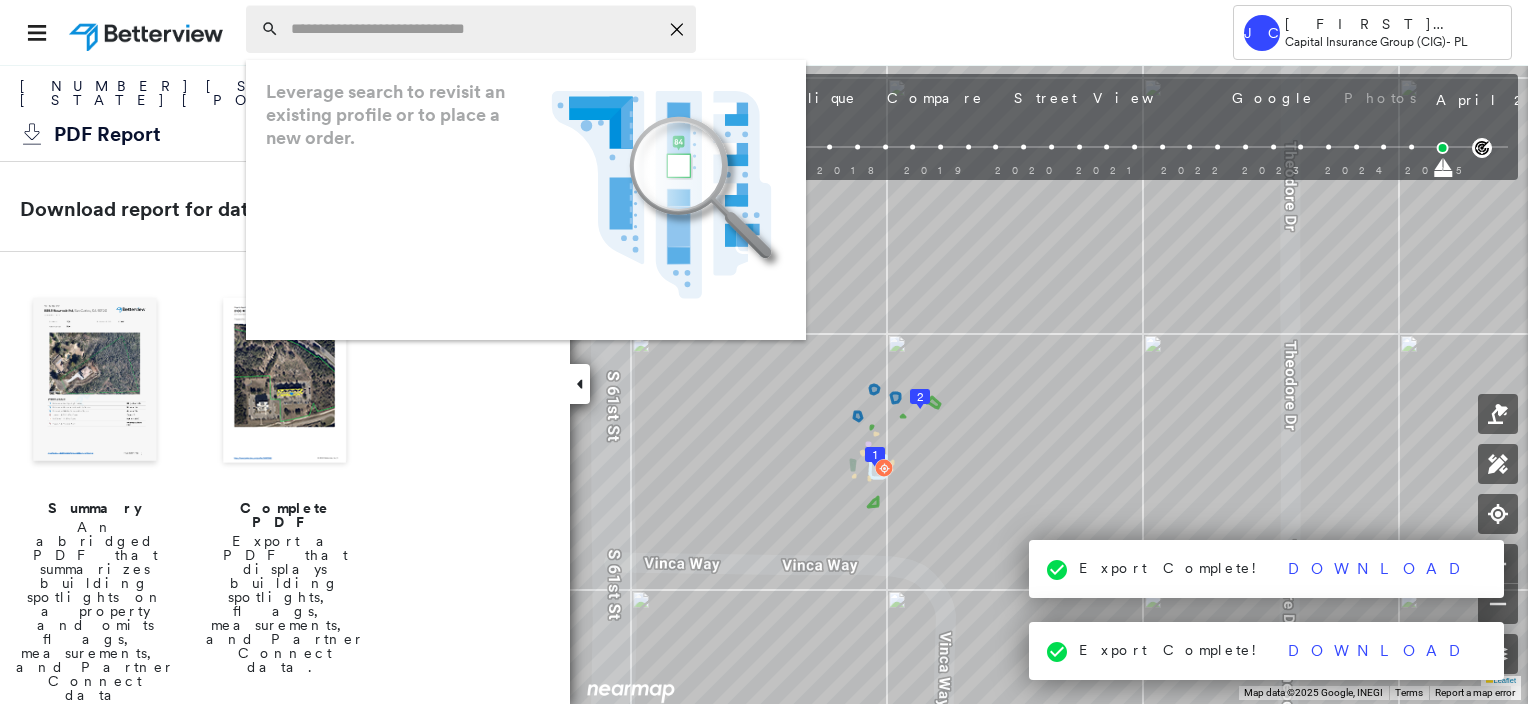 paste on "**********" 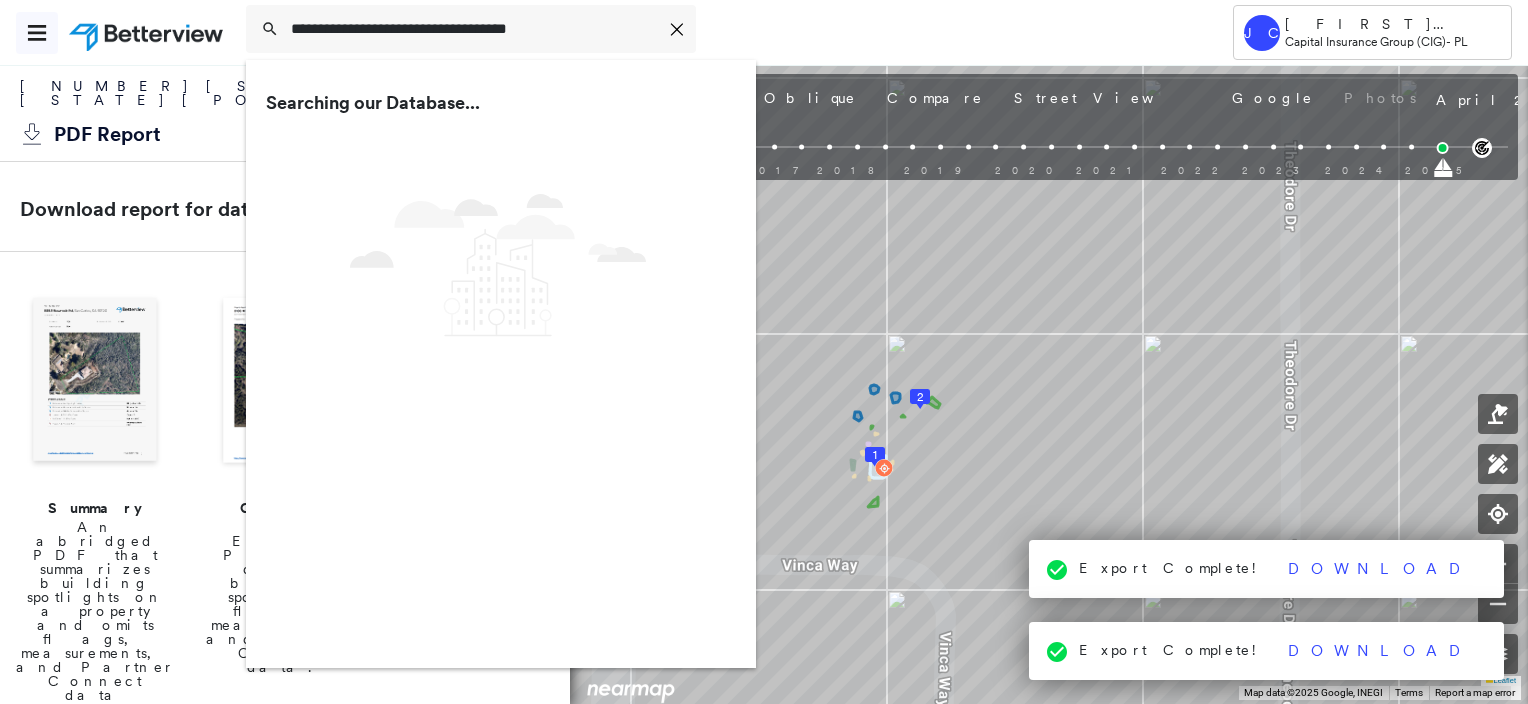 type on "**********" 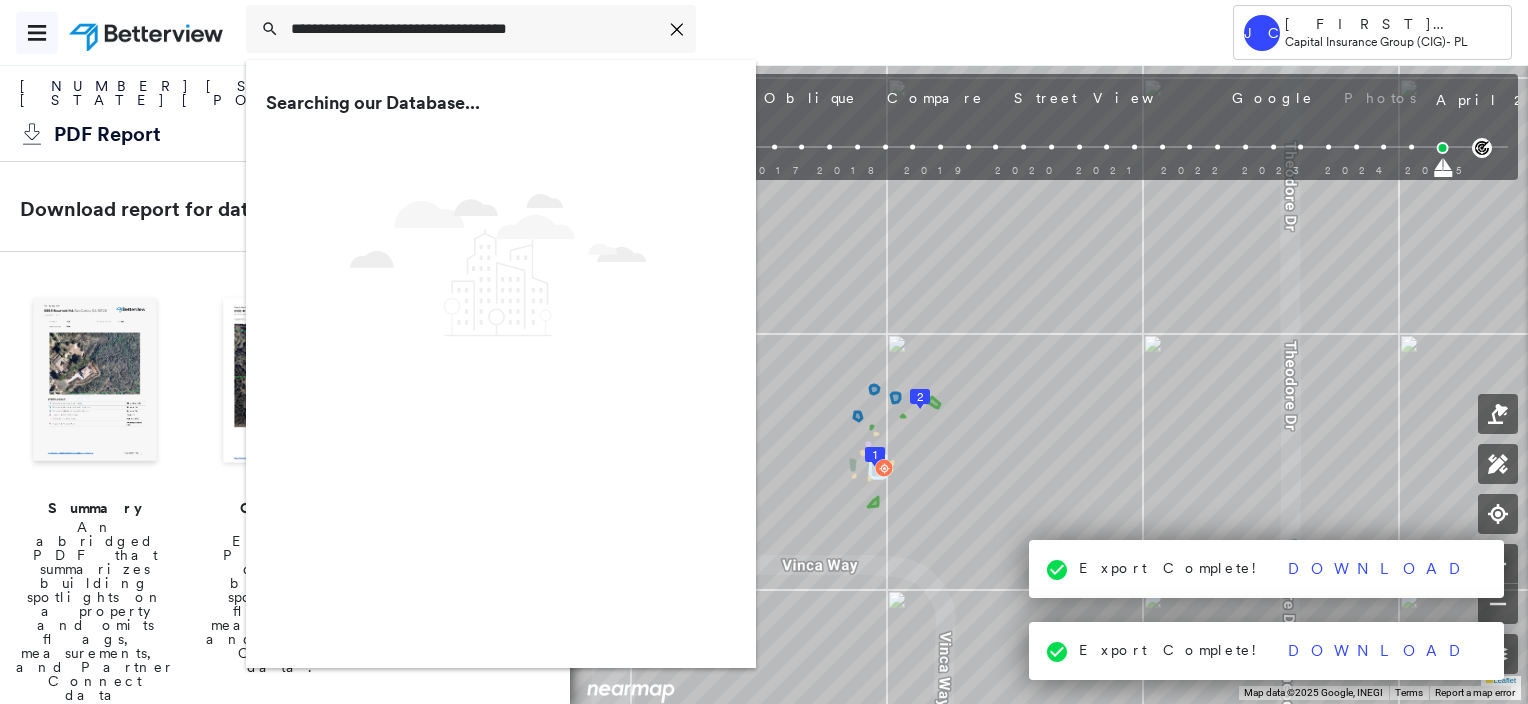 click 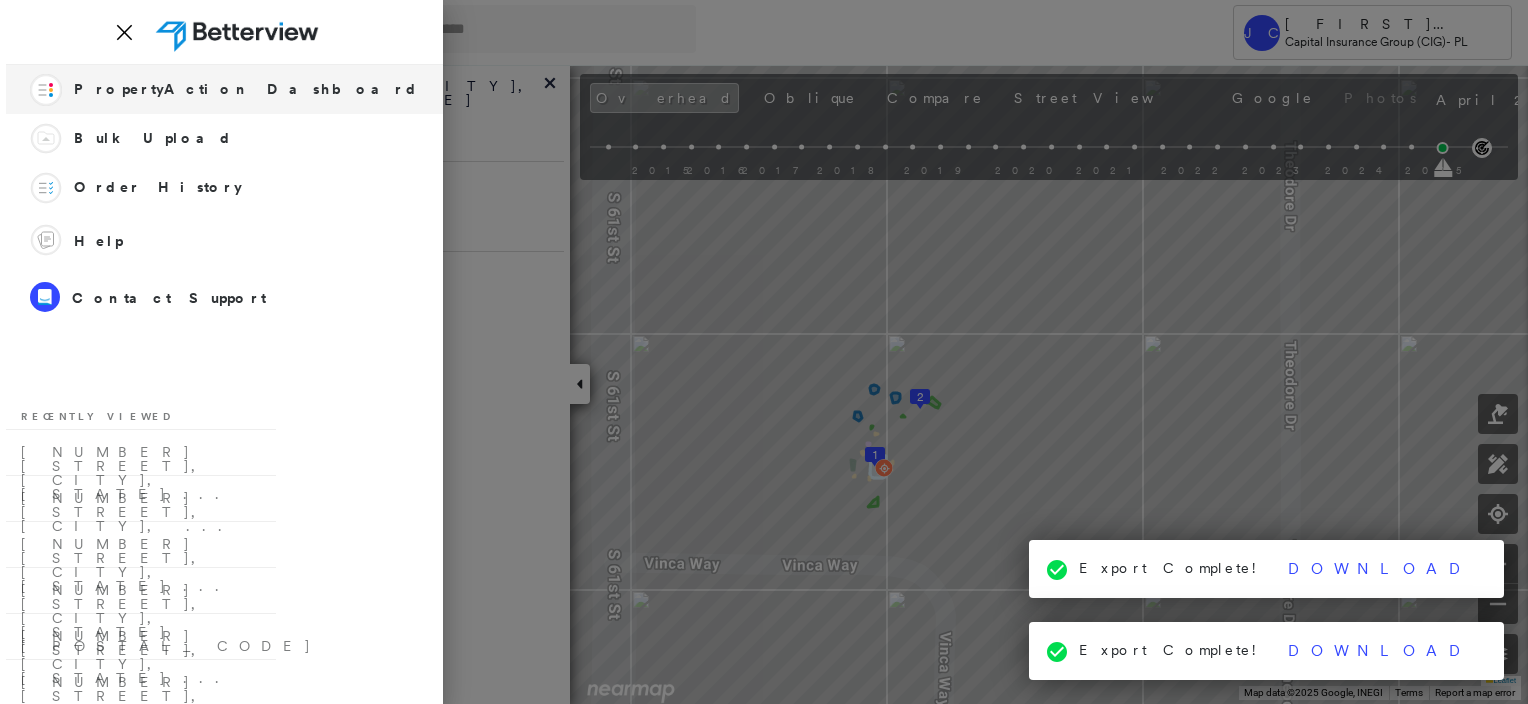 click on "PropertyAction Dashboard" at bounding box center [246, 89] 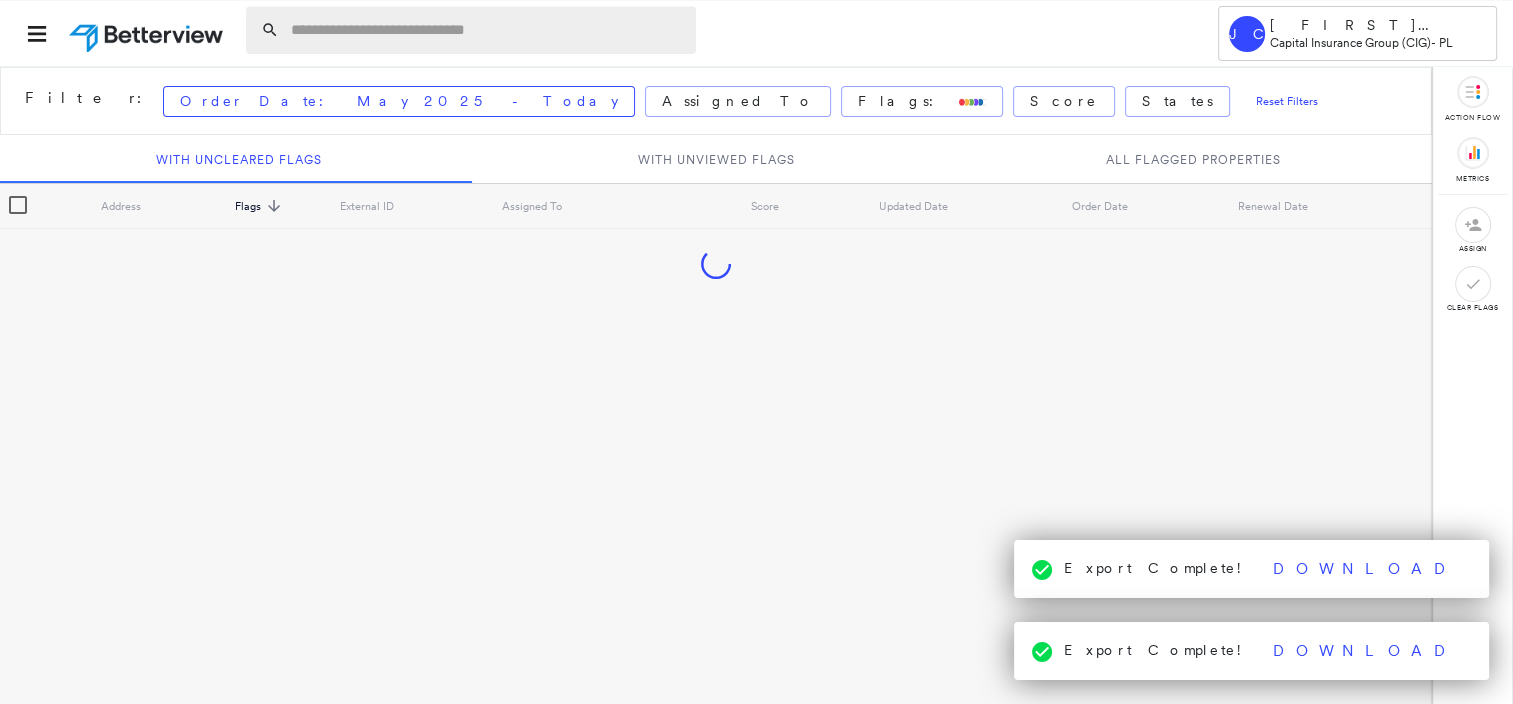 click at bounding box center (487, 30) 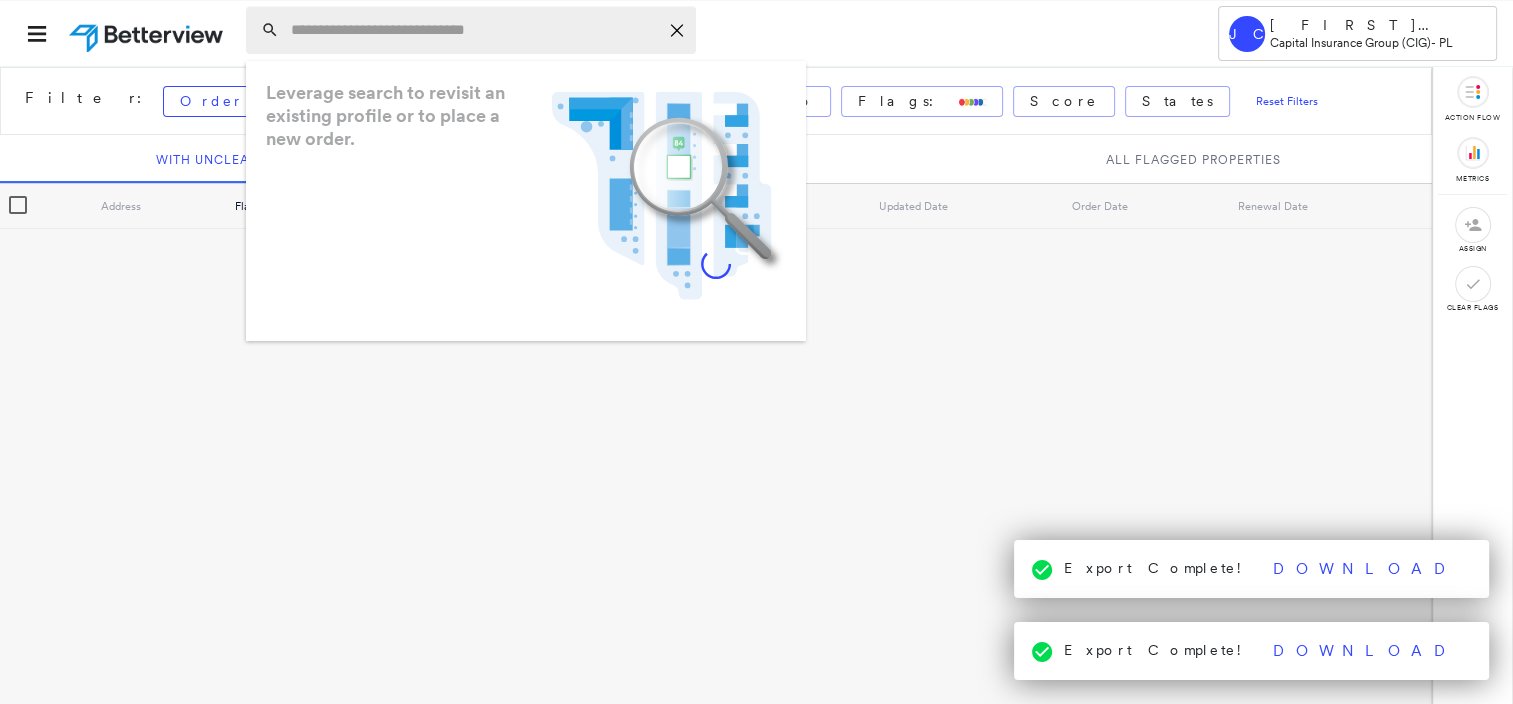 paste on "**********" 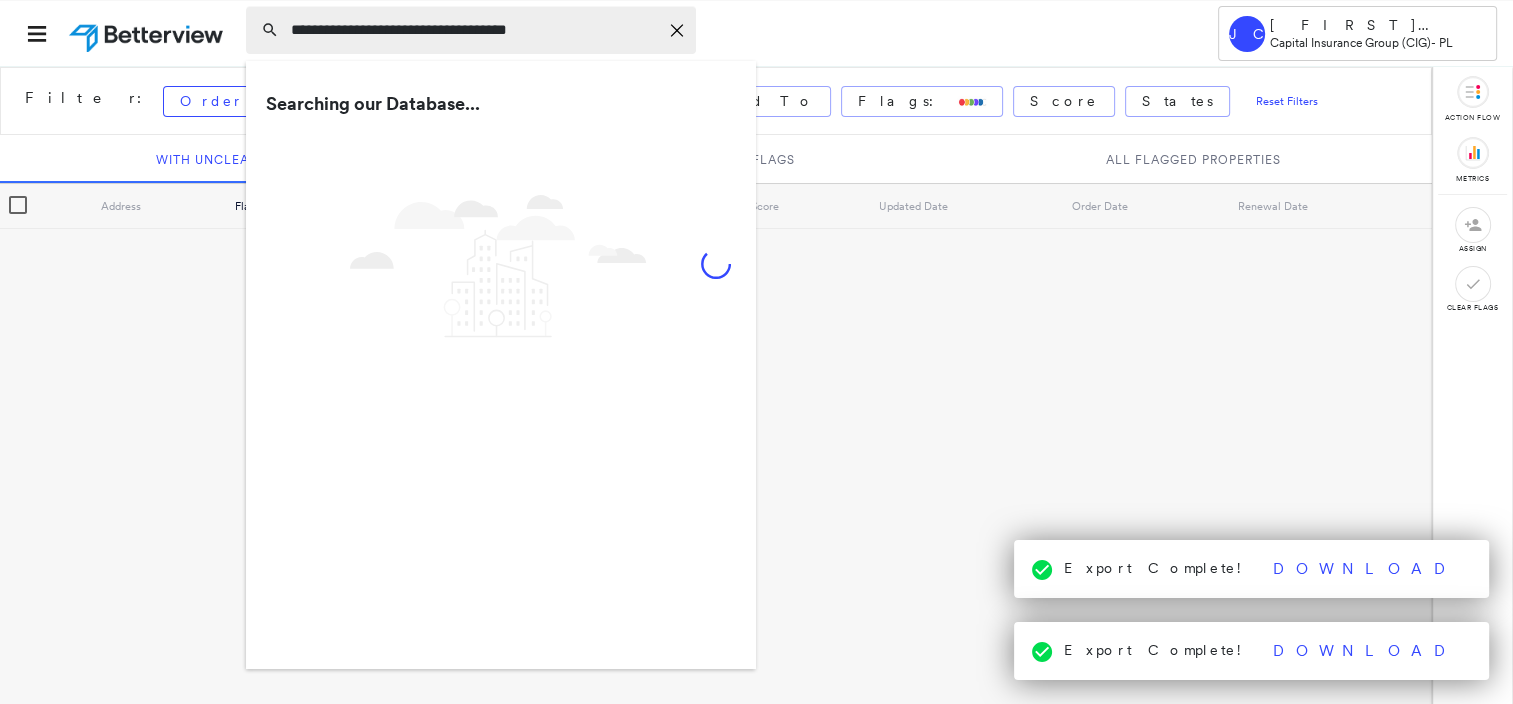 type on "**********" 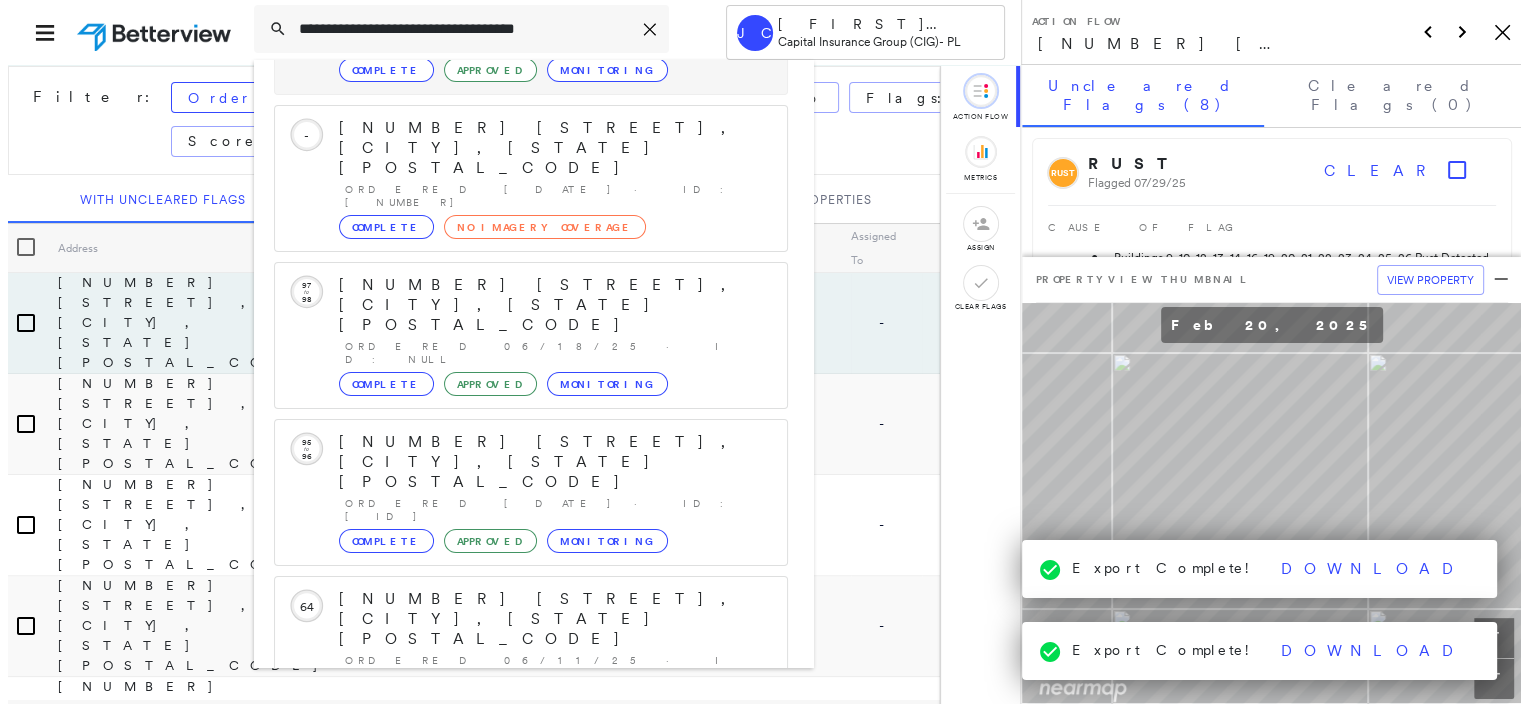 scroll, scrollTop: 208, scrollLeft: 0, axis: vertical 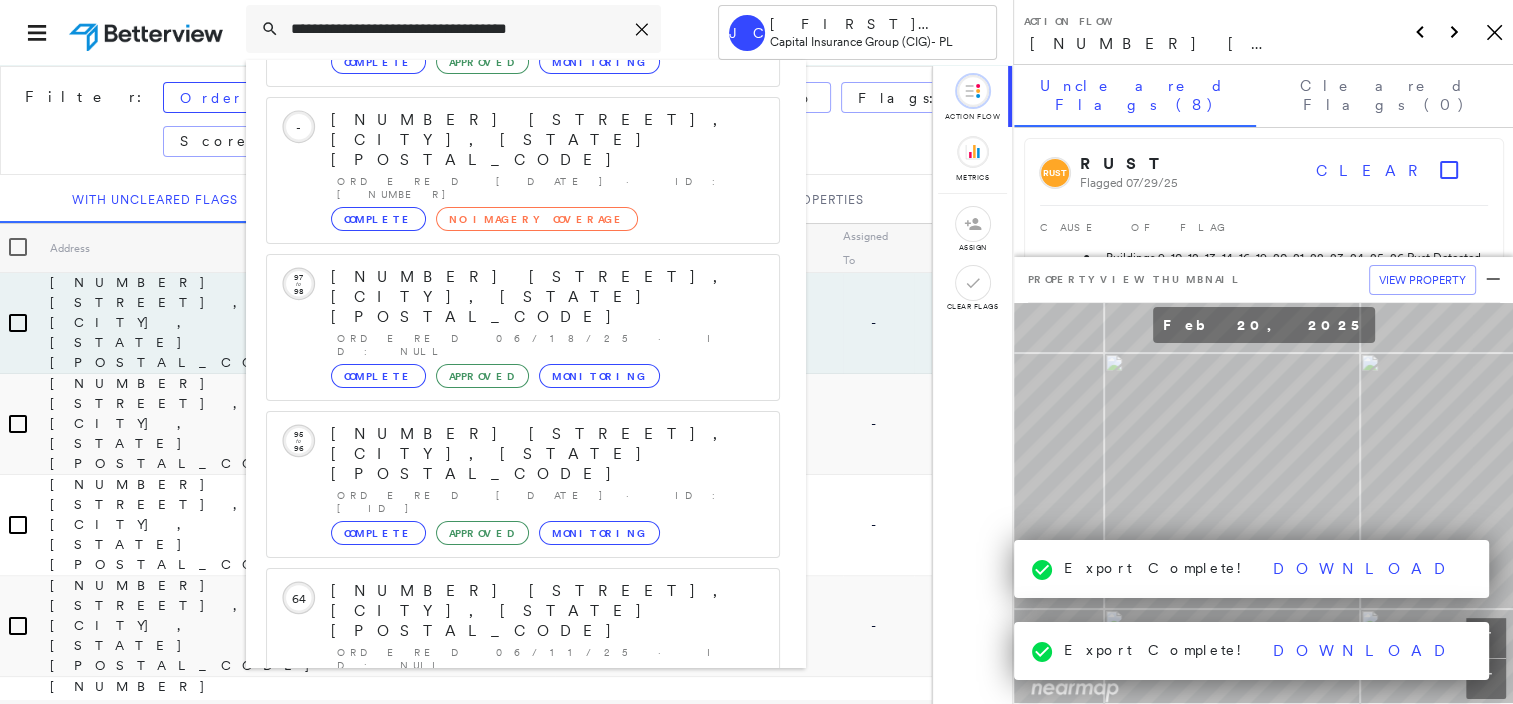 click 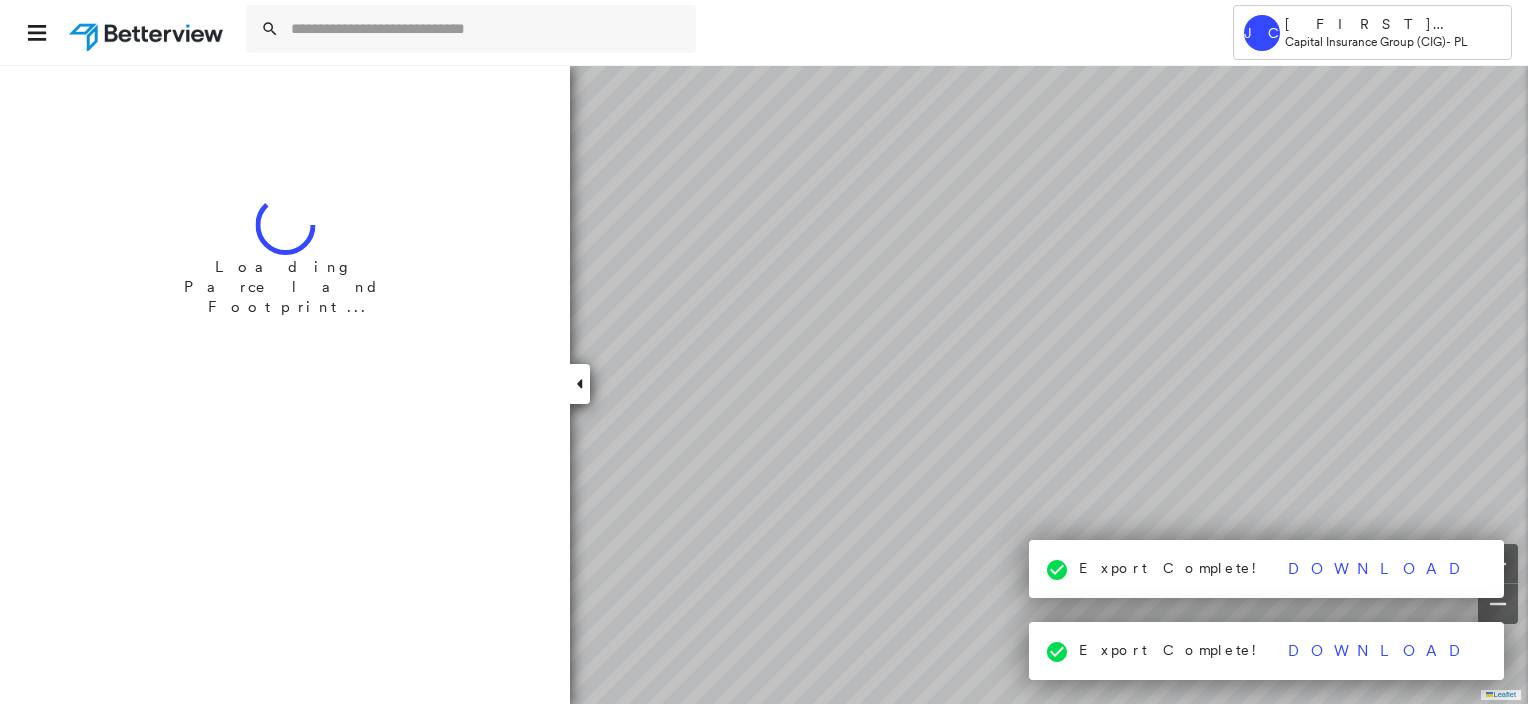 scroll, scrollTop: 0, scrollLeft: 0, axis: both 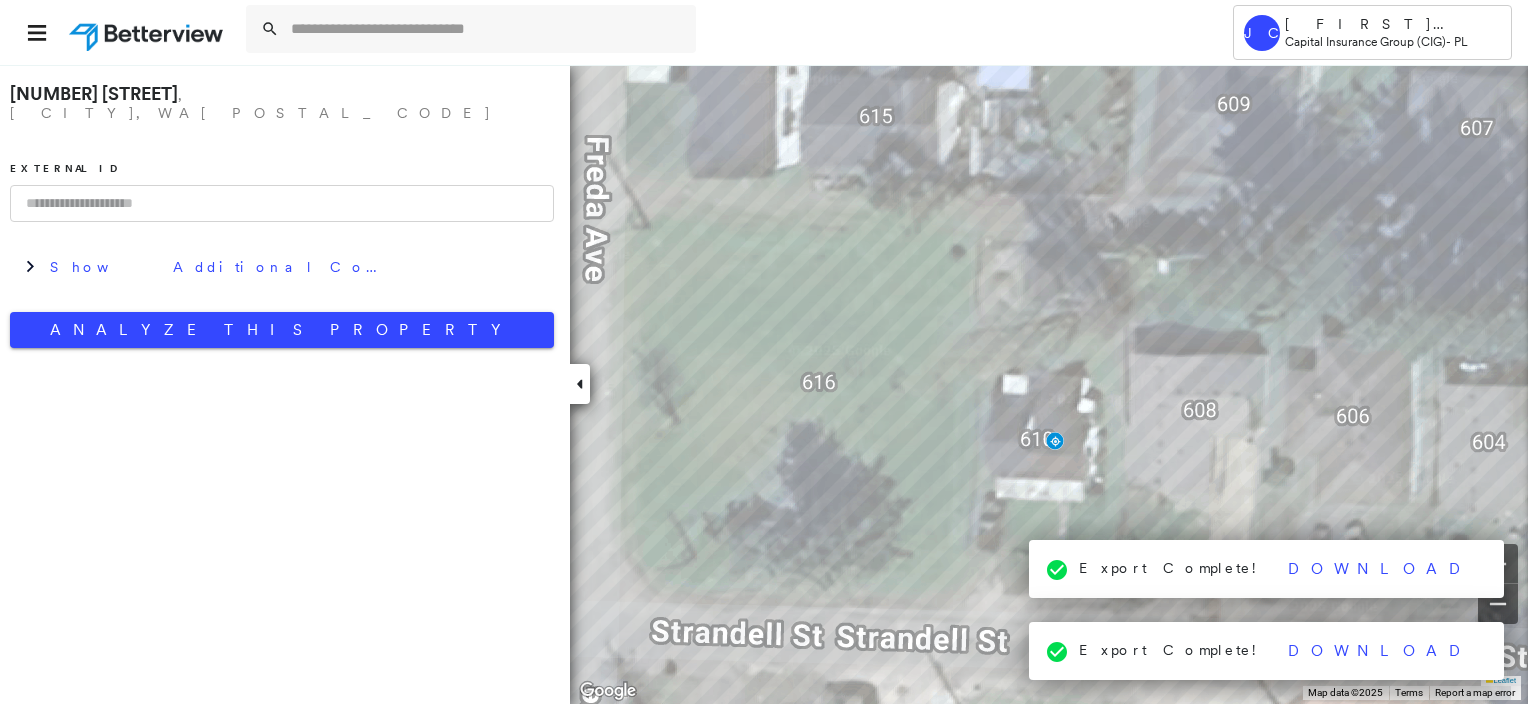 click at bounding box center [282, 203] 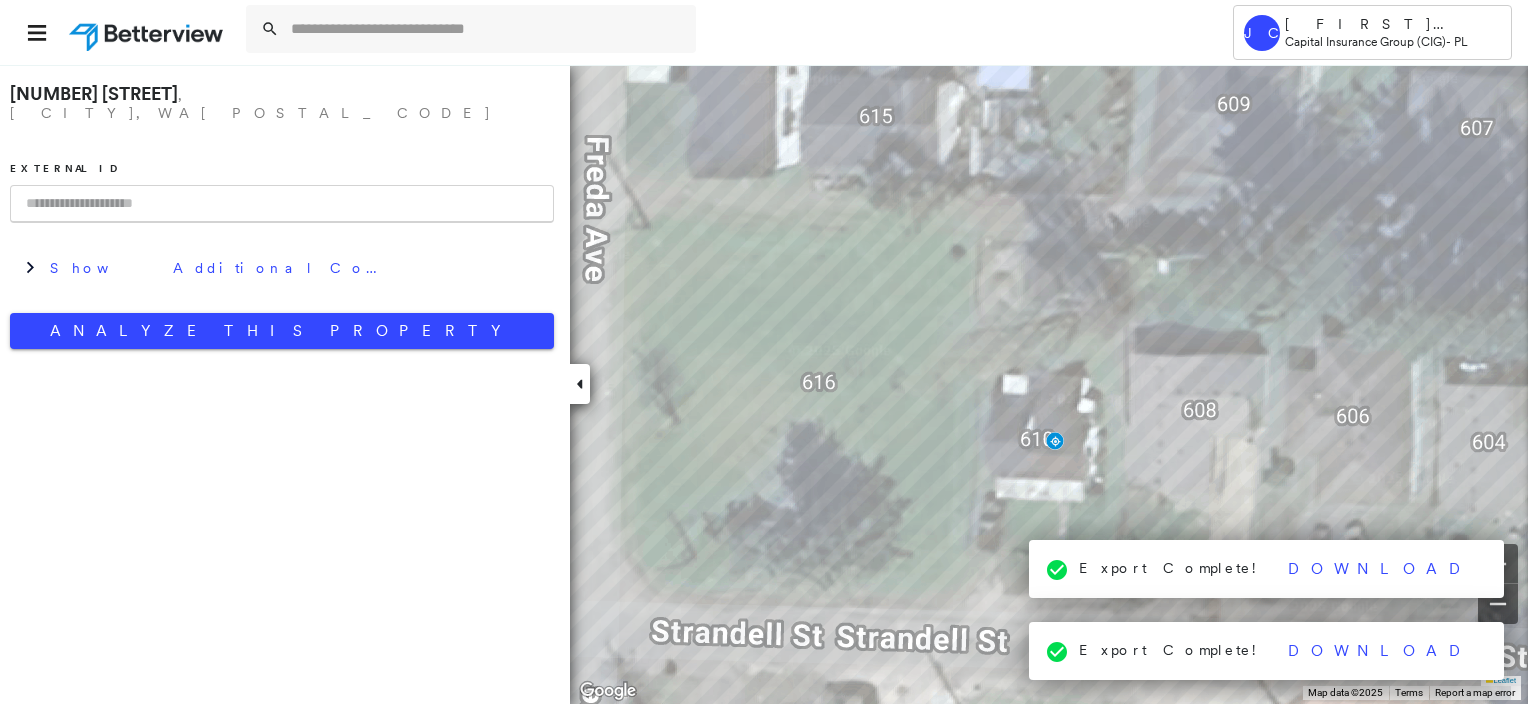 paste on "**********" 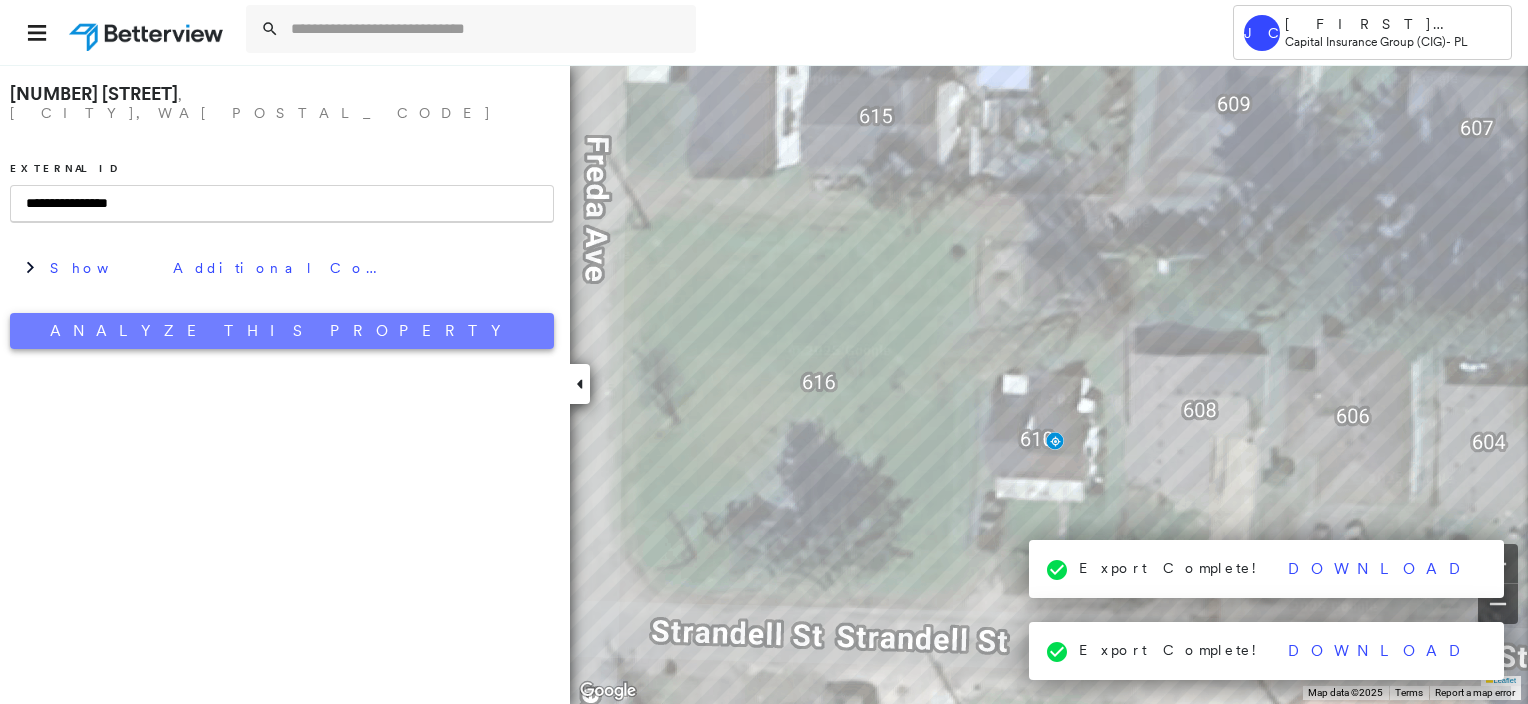 type on "**********" 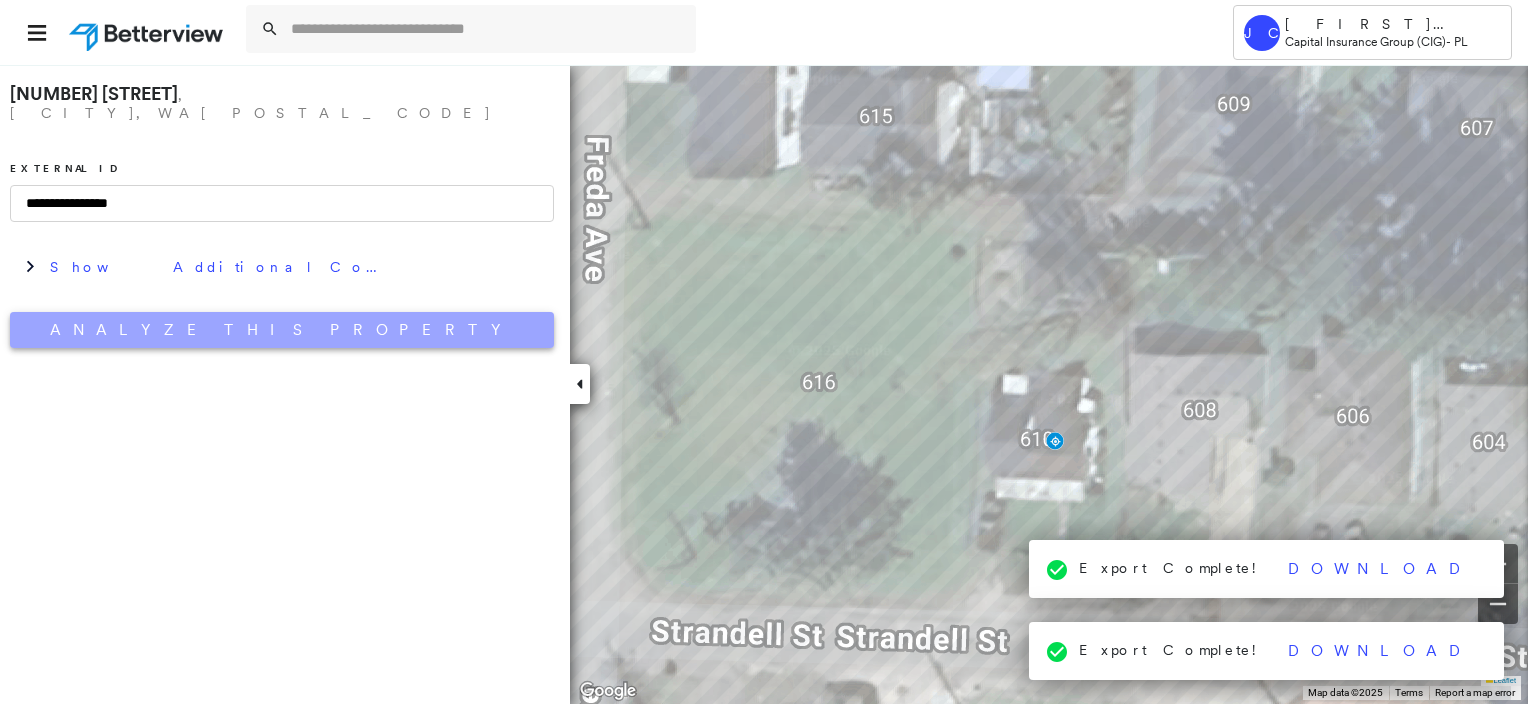 click on "Analyze This Property" at bounding box center (282, 330) 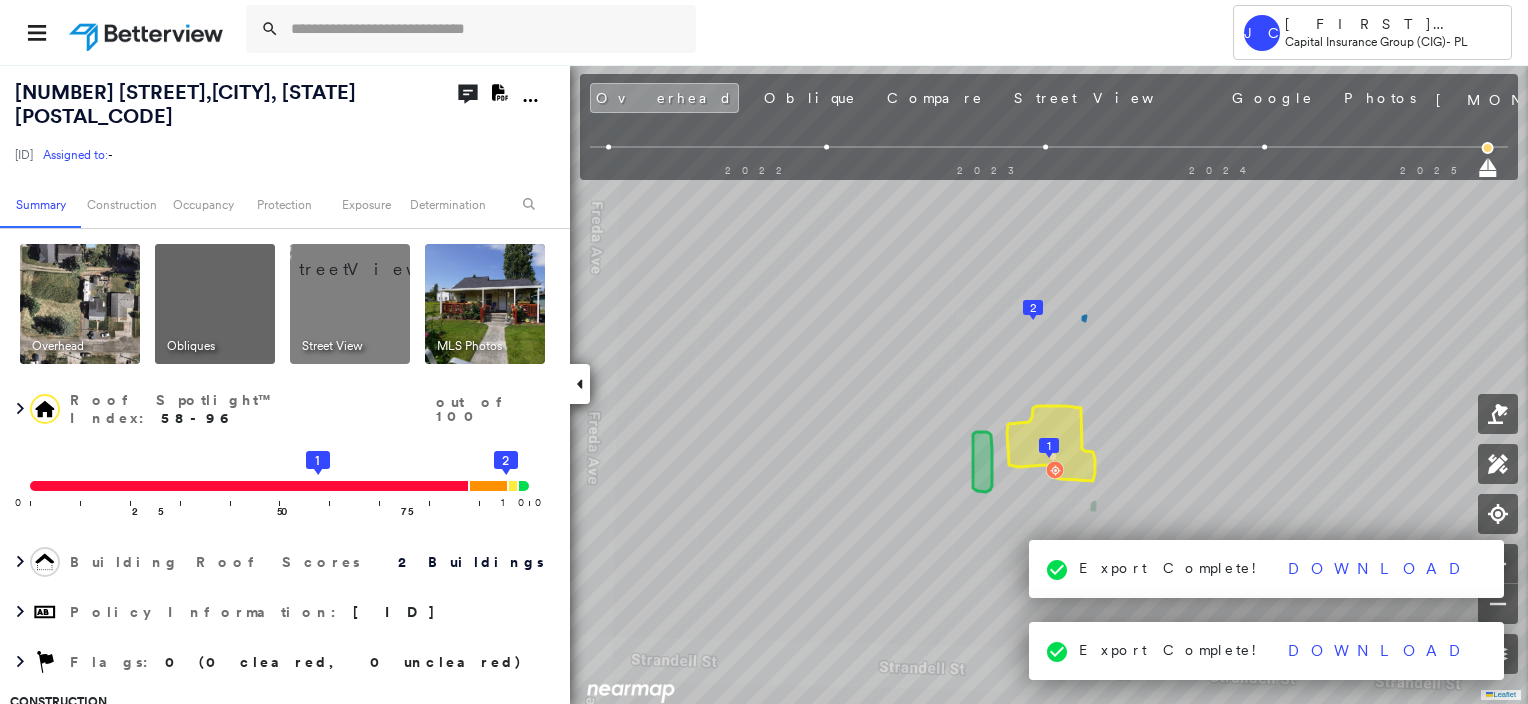 scroll, scrollTop: 0, scrollLeft: 0, axis: both 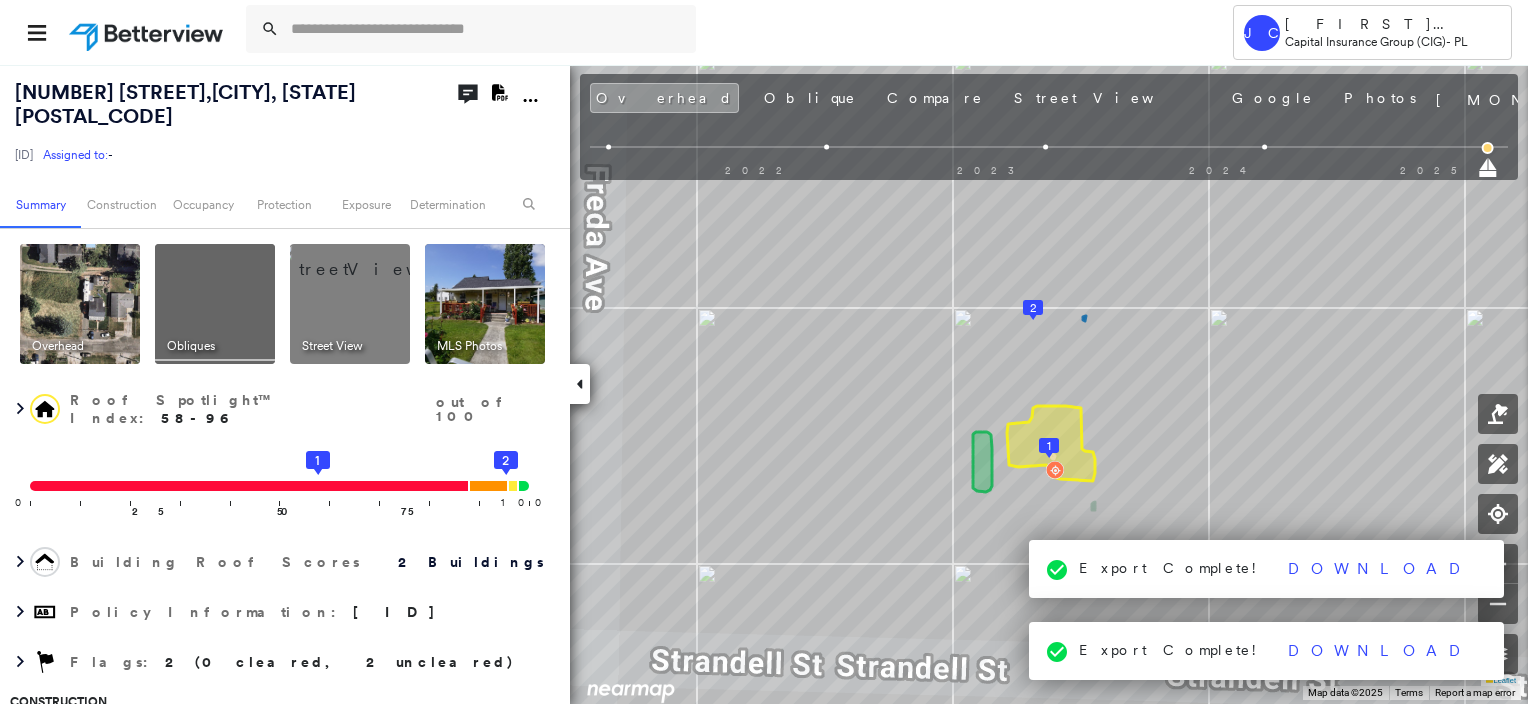 click 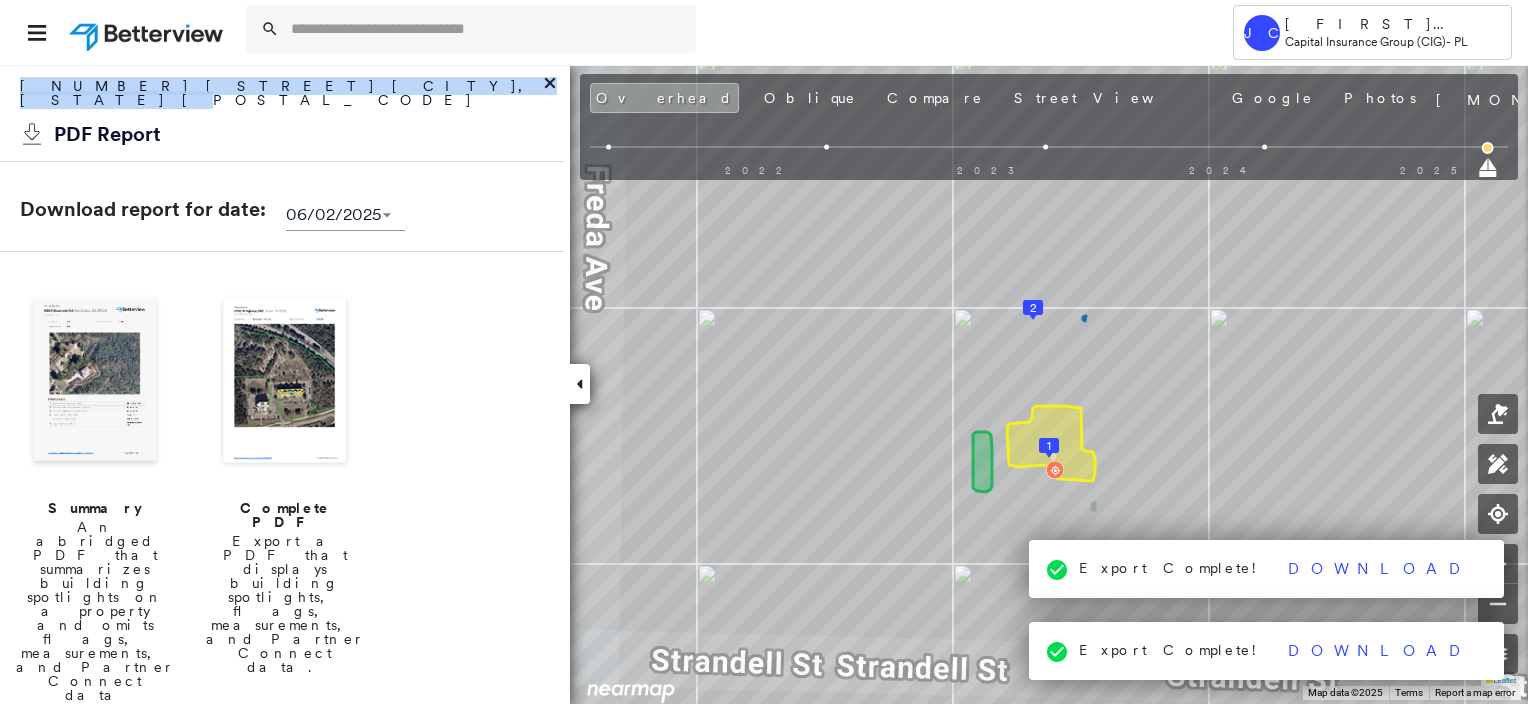 drag, startPoint x: 271, startPoint y: 78, endPoint x: 8, endPoint y: 80, distance: 263.0076 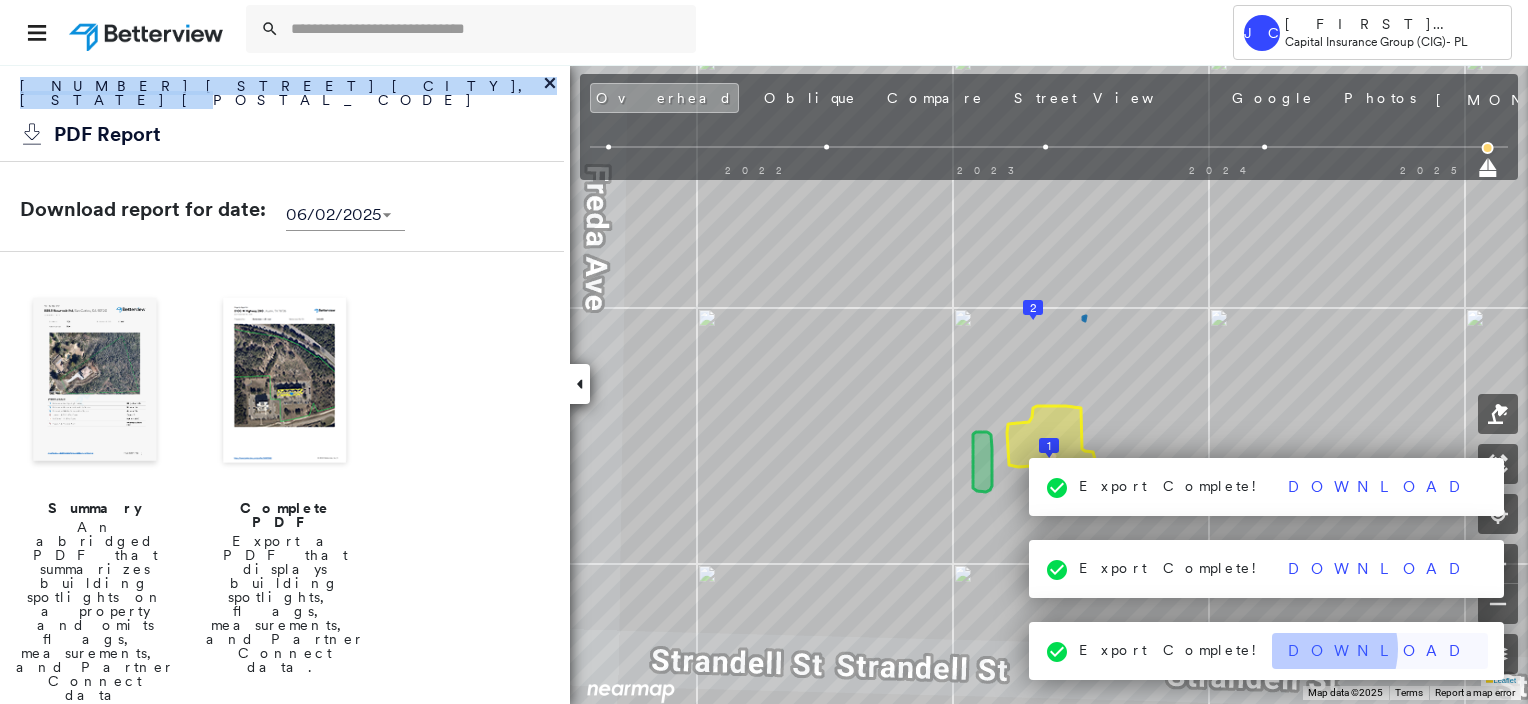 click on "Download" at bounding box center (1380, 651) 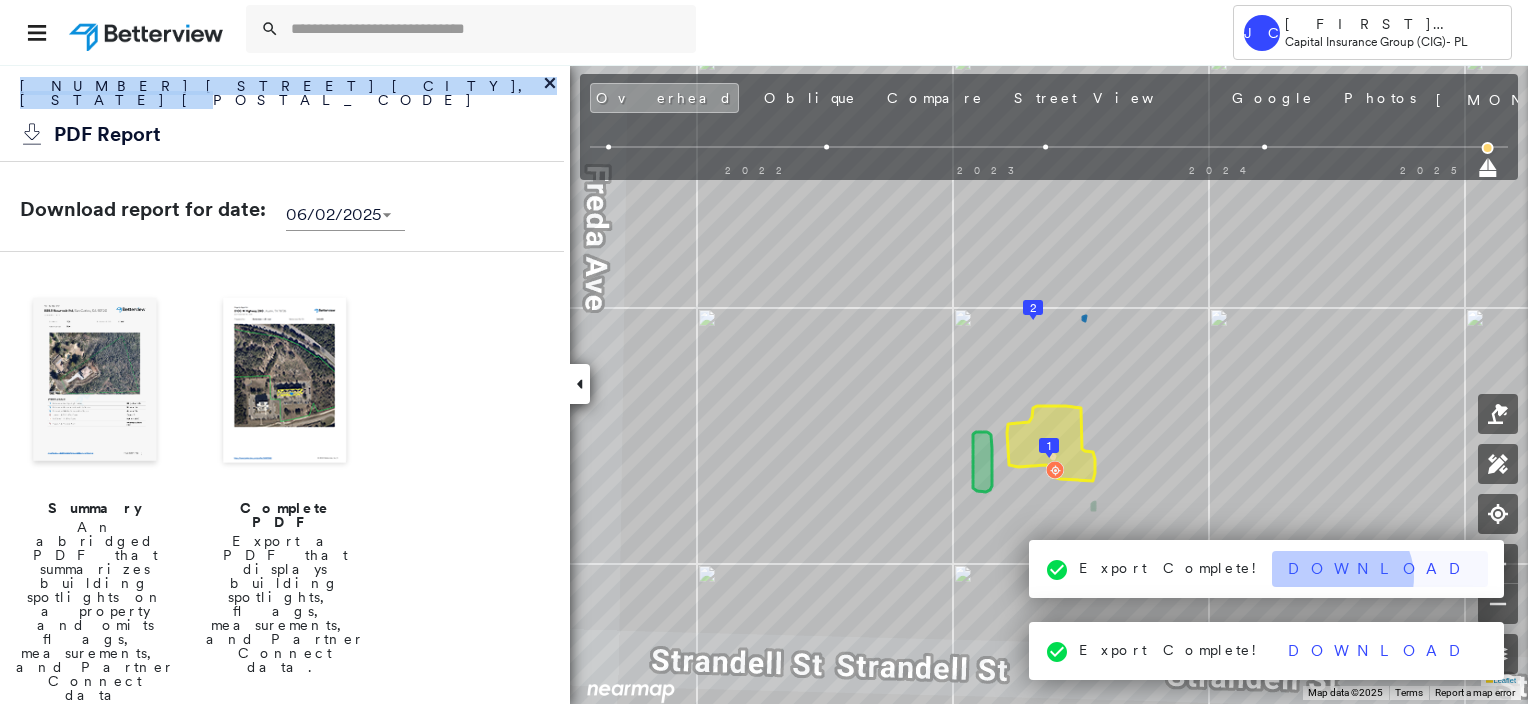 click on "Download" at bounding box center [1380, 569] 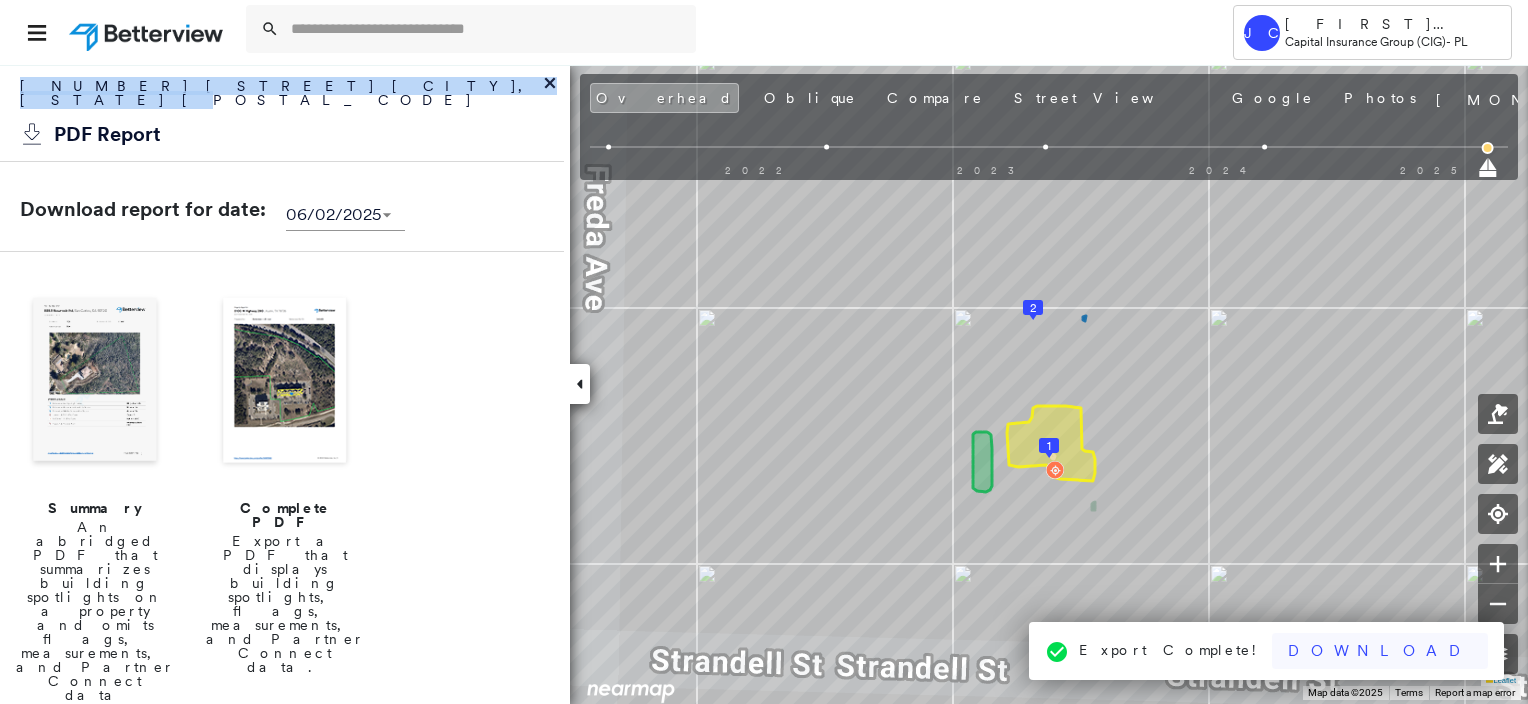 click on "Download" at bounding box center (1380, 651) 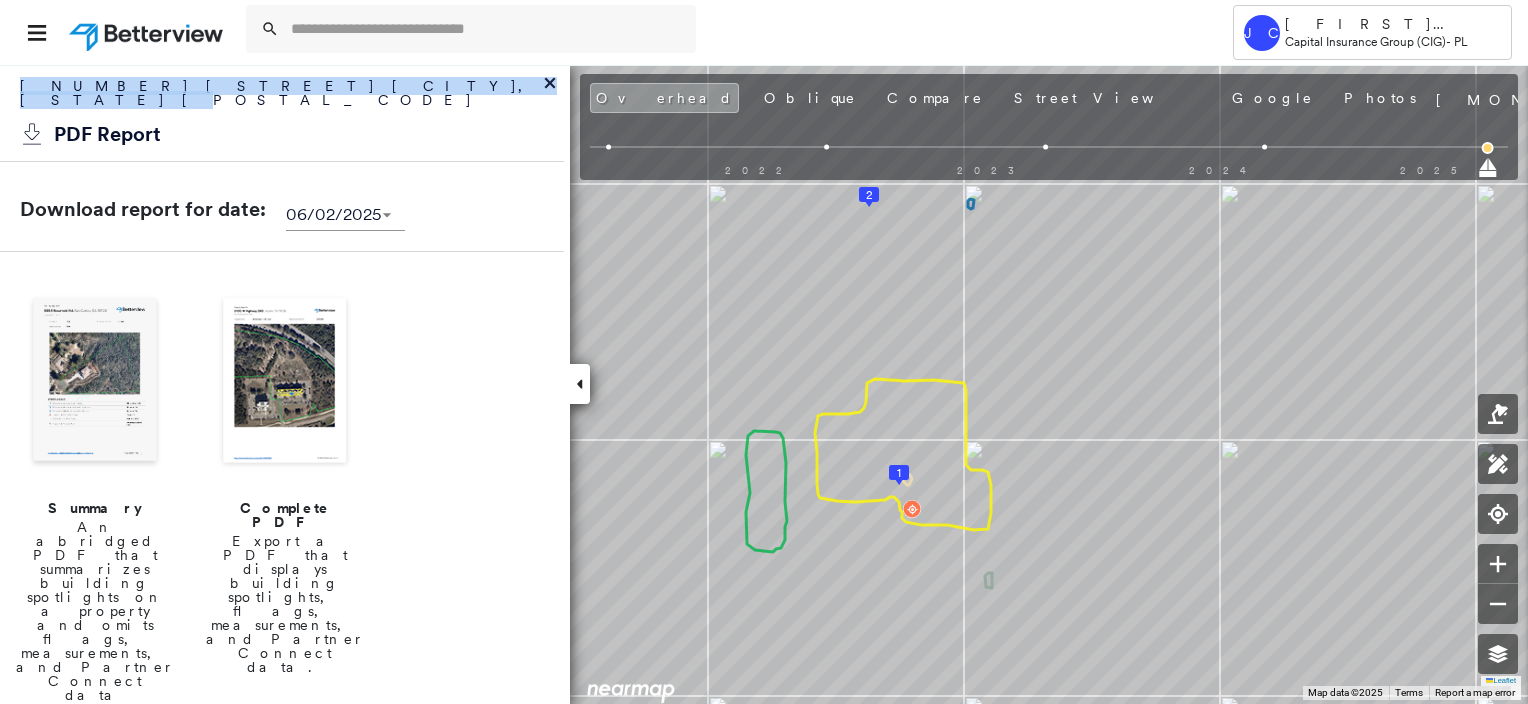 click at bounding box center [580, 384] 